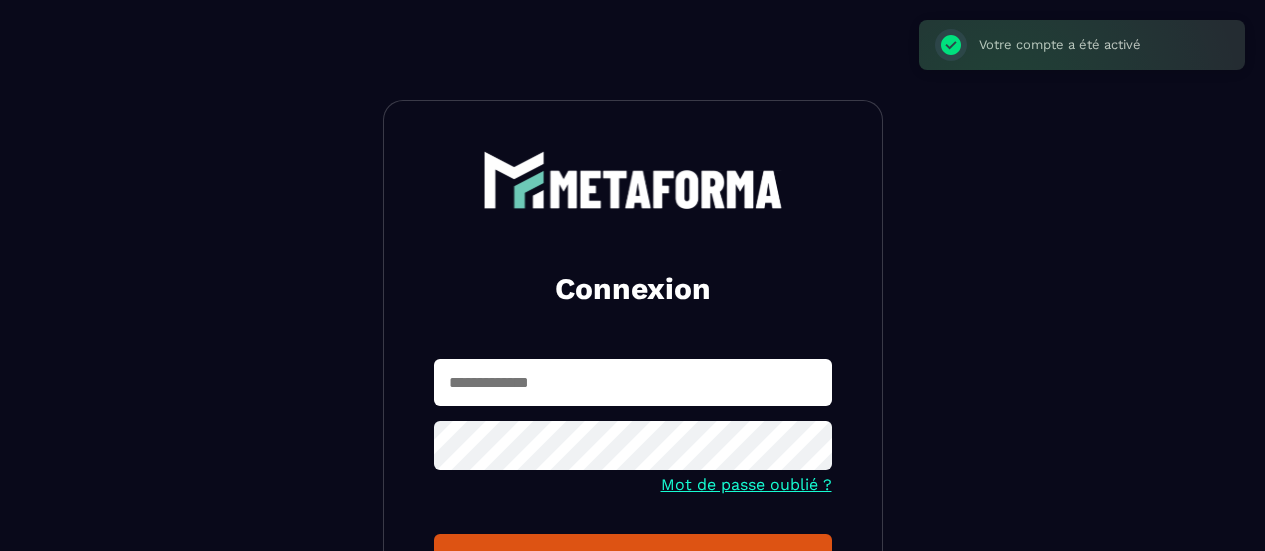 scroll, scrollTop: 0, scrollLeft: 0, axis: both 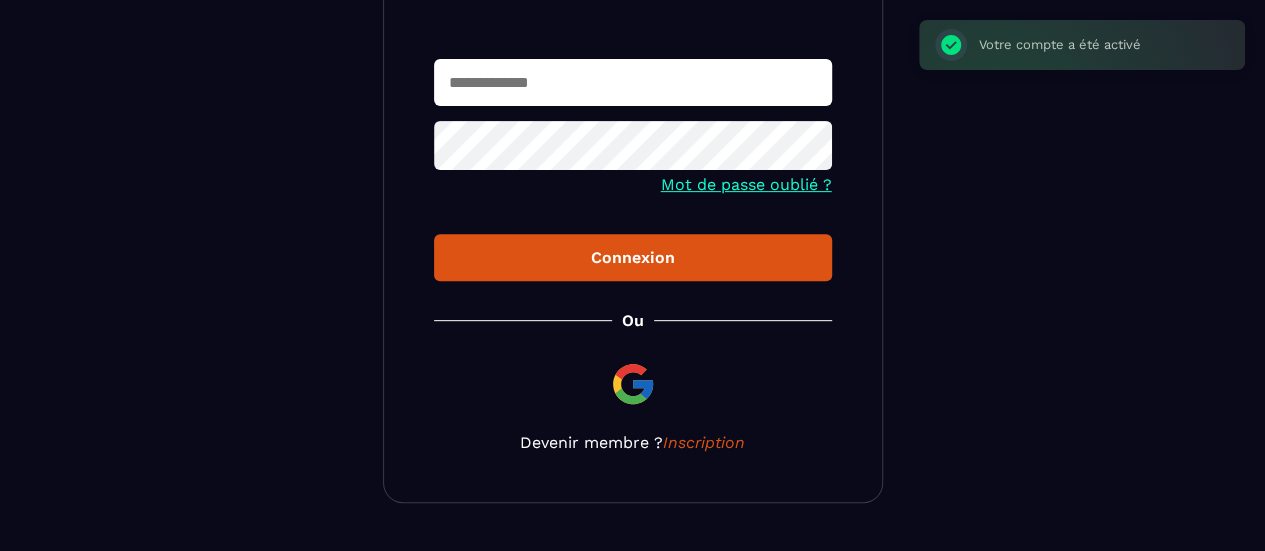 type on "**********" 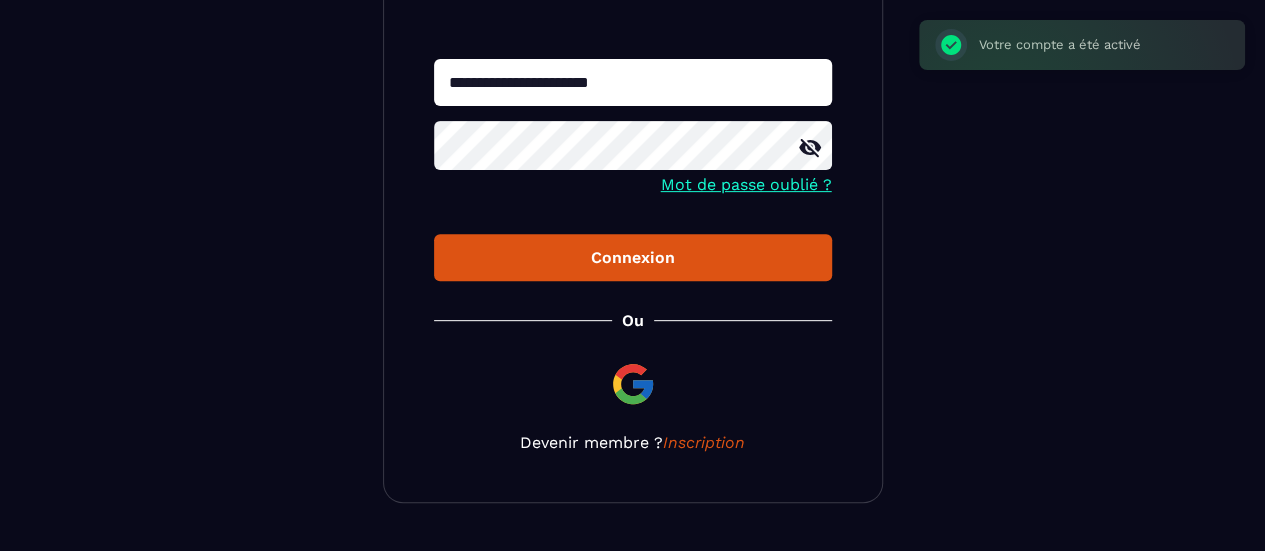 click on "Connexion" at bounding box center (633, 257) 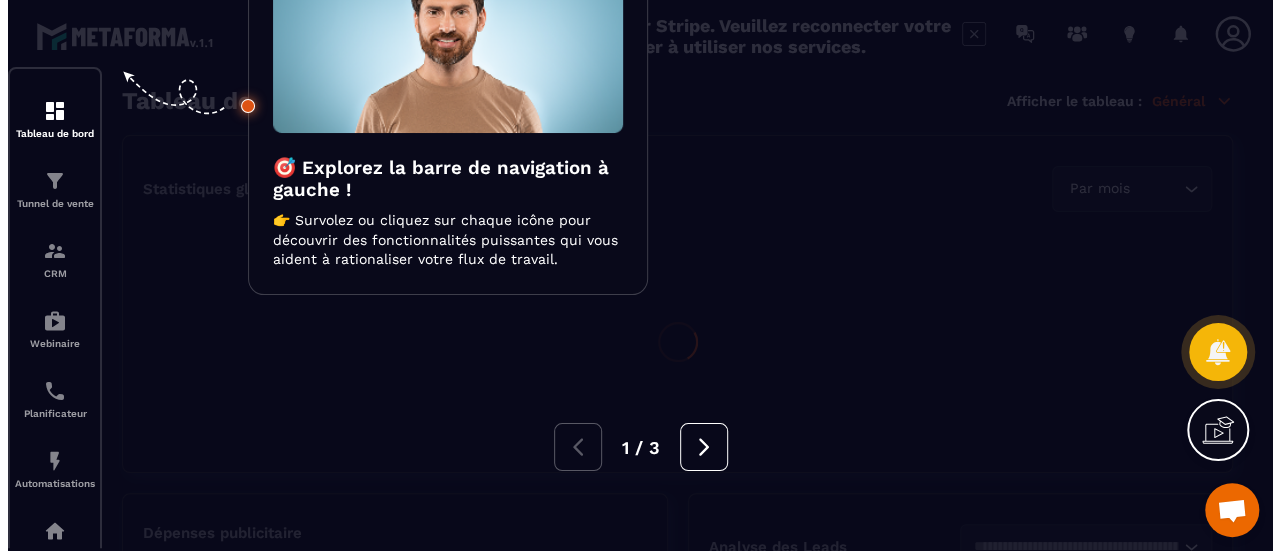 scroll, scrollTop: 0, scrollLeft: 0, axis: both 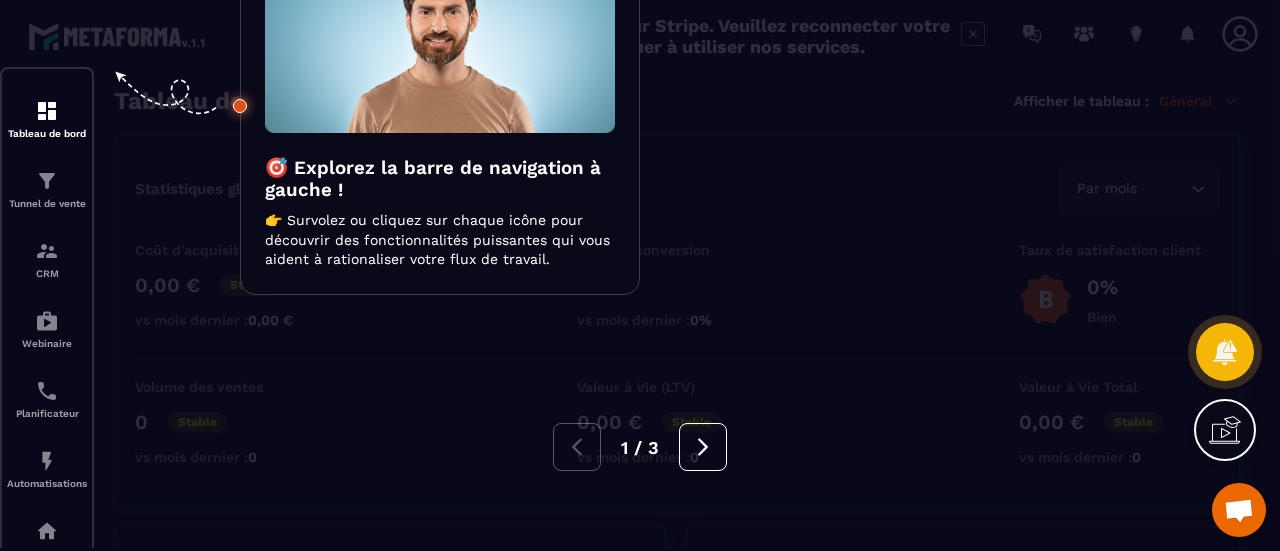 click at bounding box center (1239, 512) 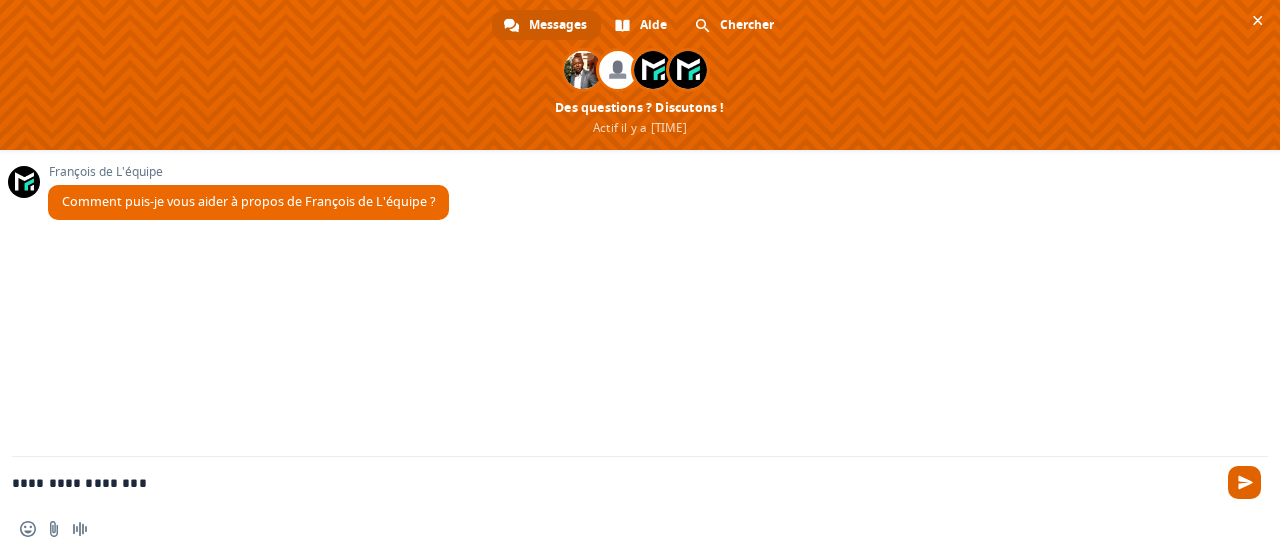 type on "**********" 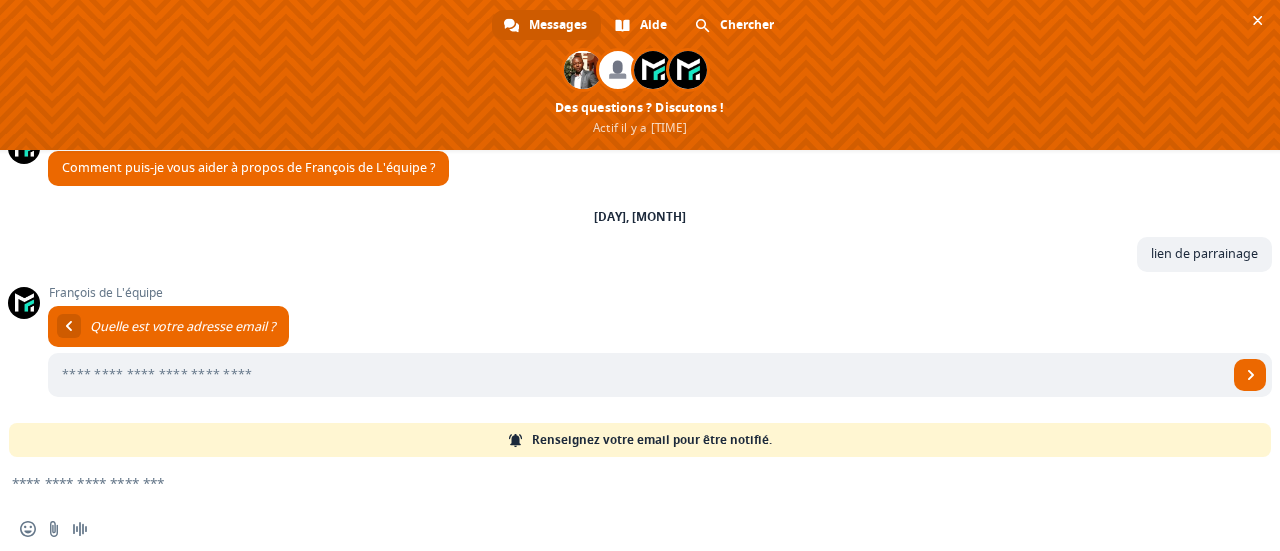 scroll, scrollTop: 129, scrollLeft: 0, axis: vertical 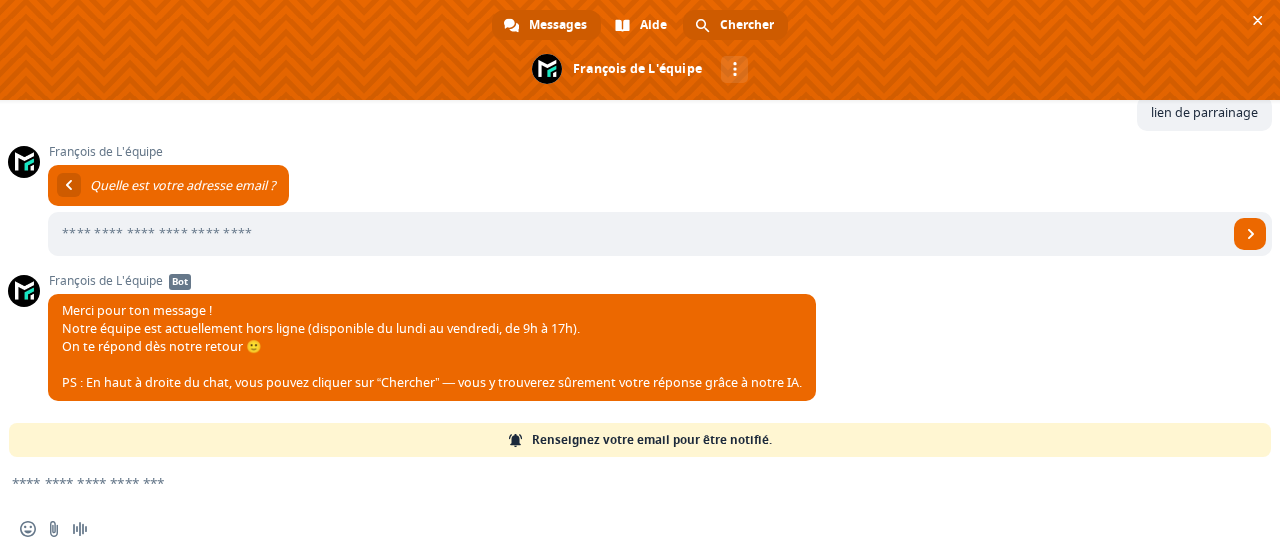 click on "Chercher" at bounding box center (735, 25) 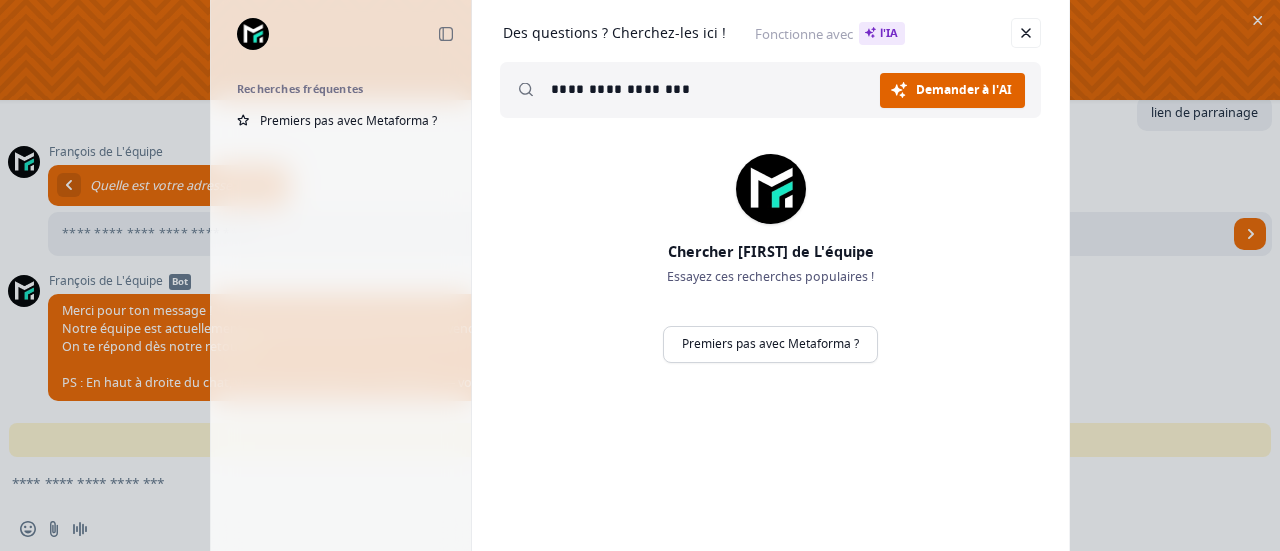 type on "**********" 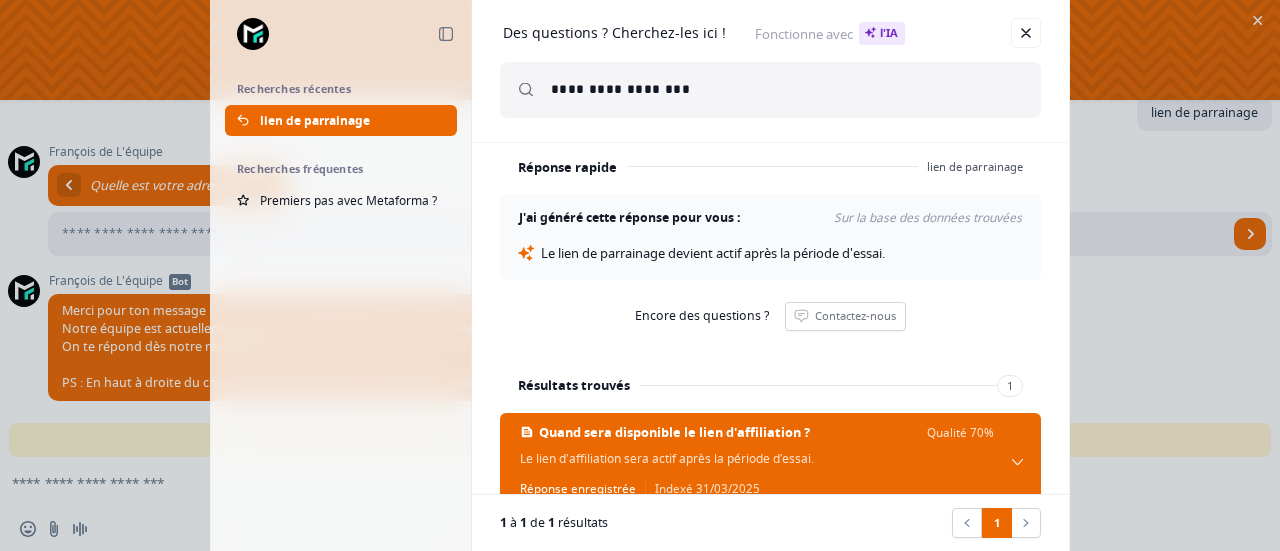 scroll, scrollTop: 56, scrollLeft: 0, axis: vertical 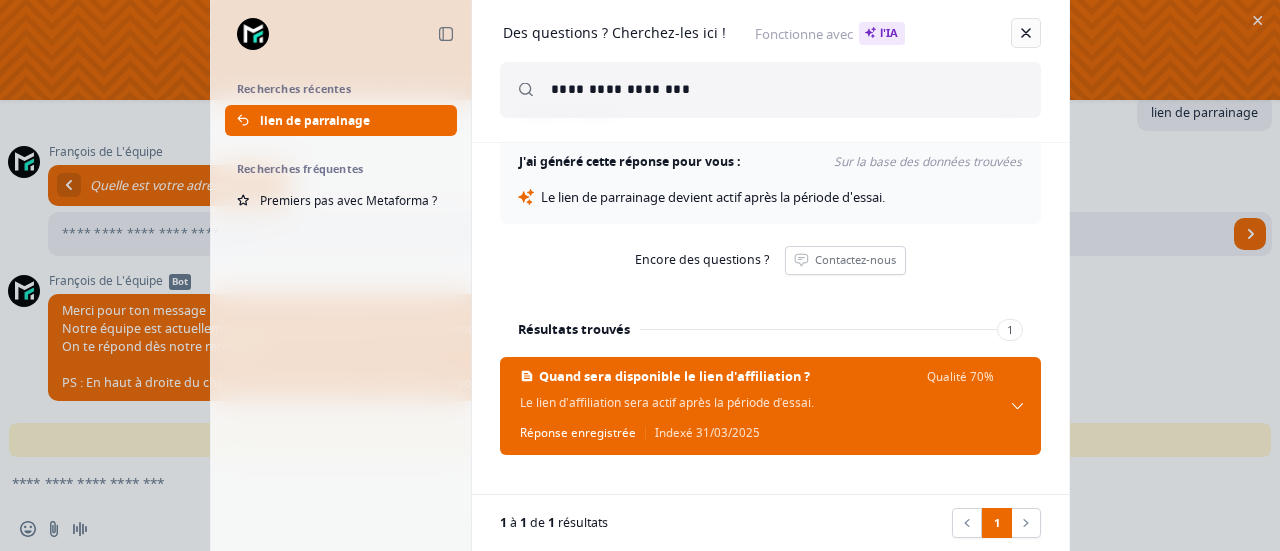 click at bounding box center [1026, 33] 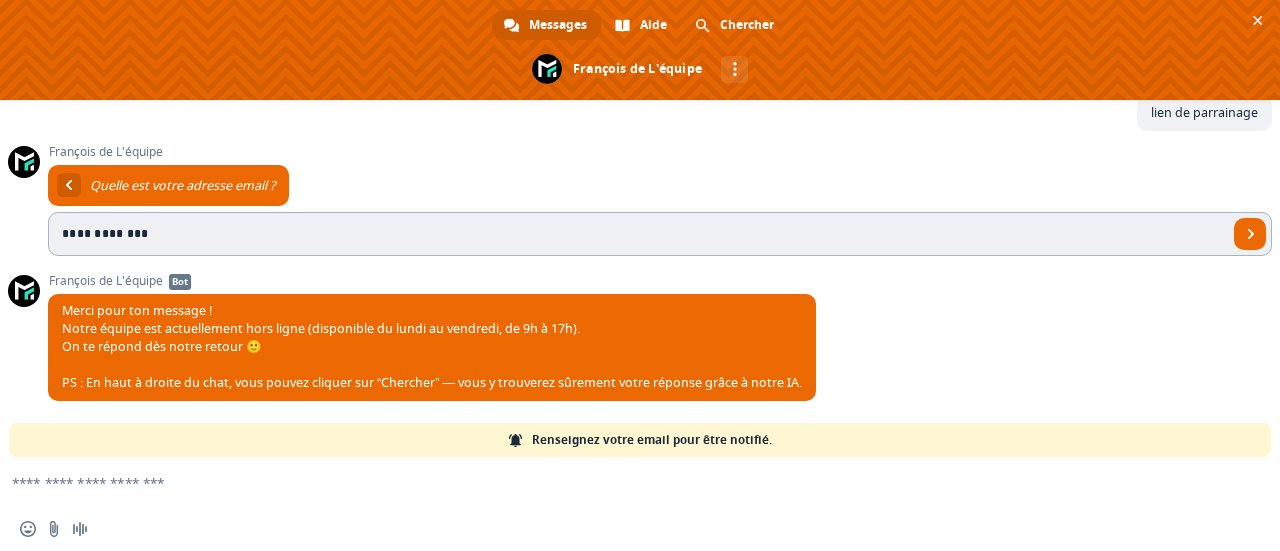 type on "**********" 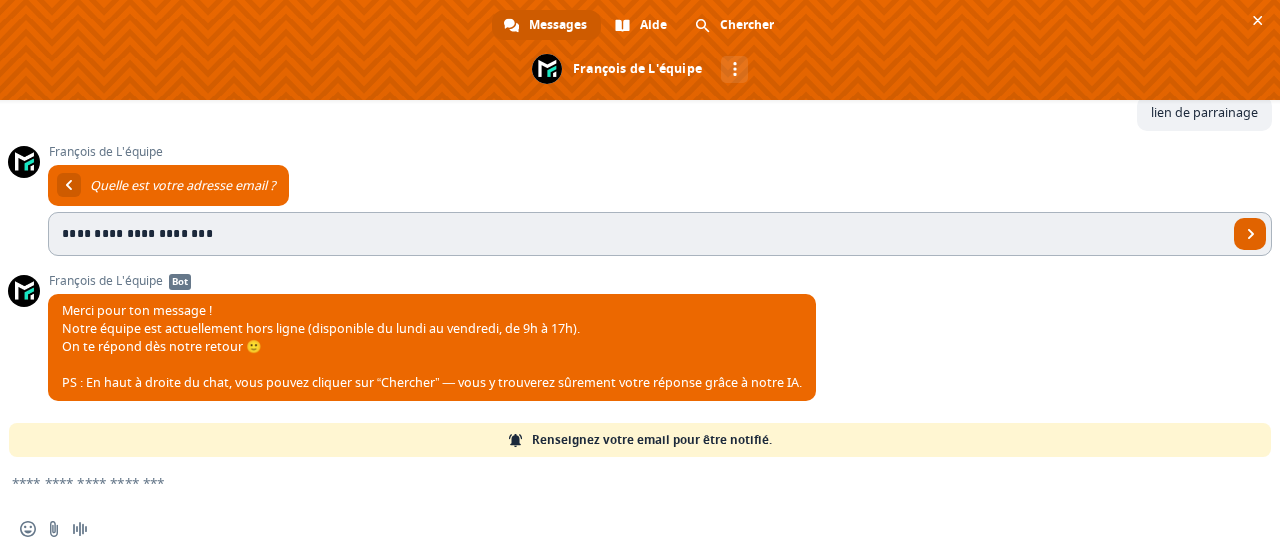 click at bounding box center (1251, 234) 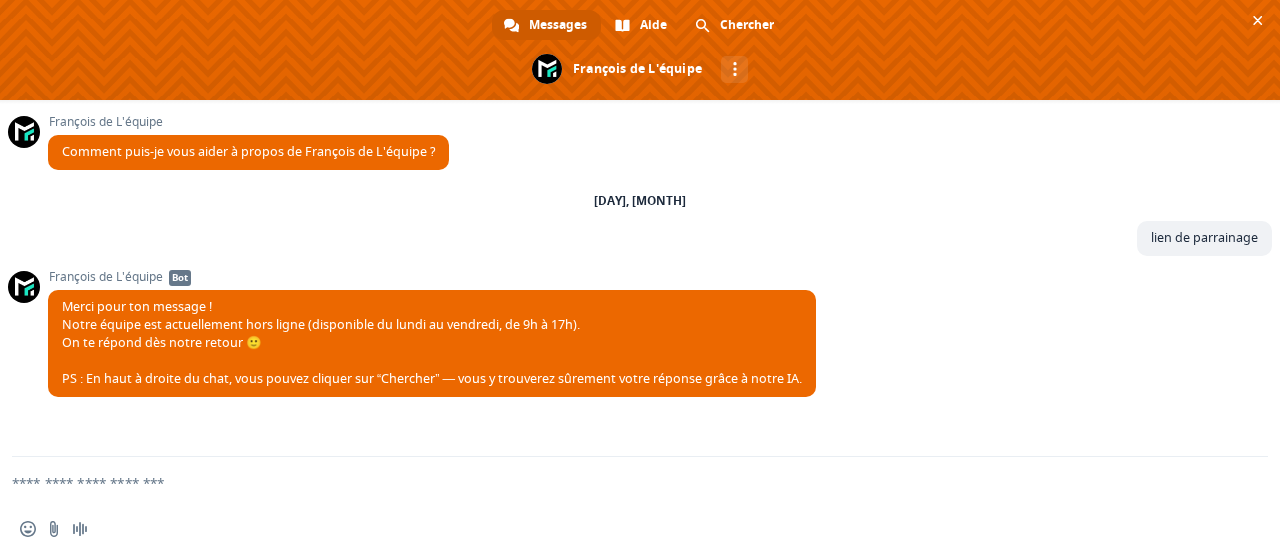 scroll, scrollTop: 0, scrollLeft: 0, axis: both 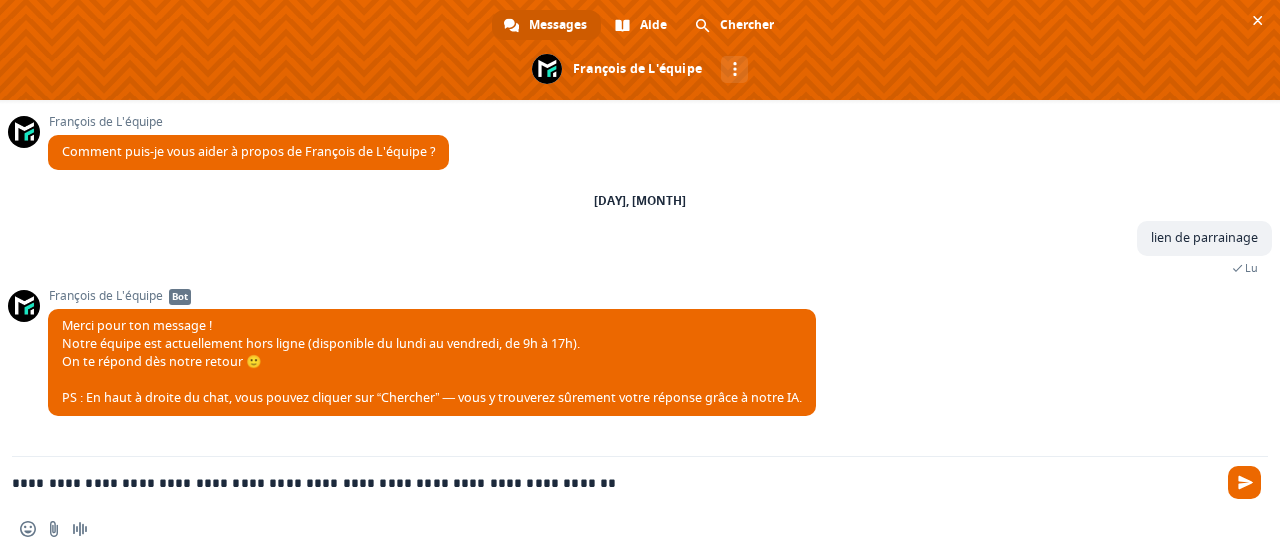 type on "**********" 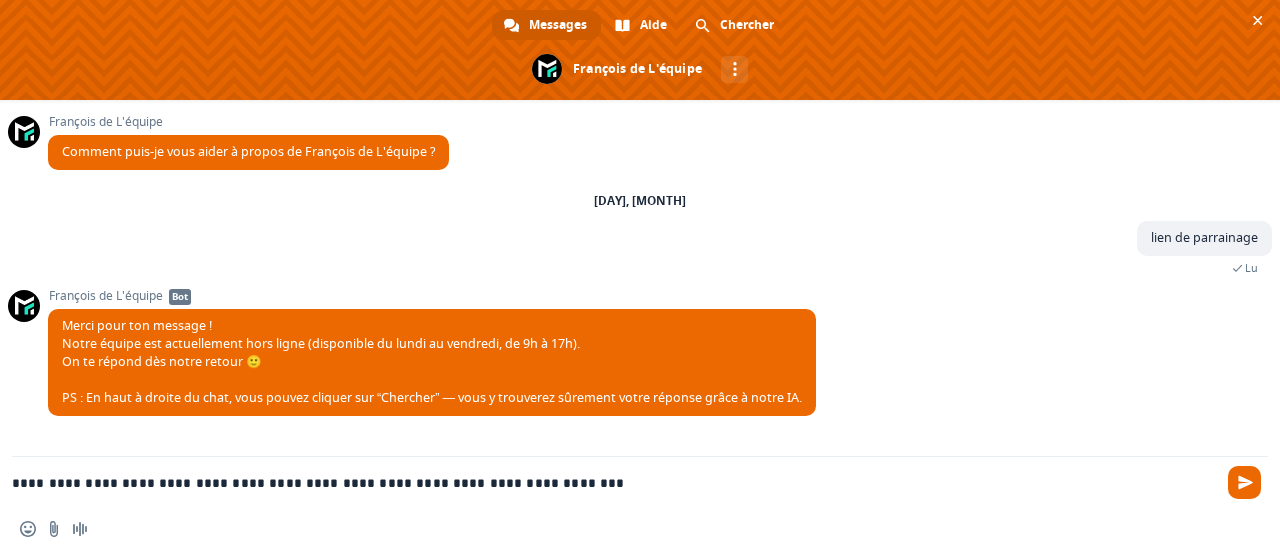 type 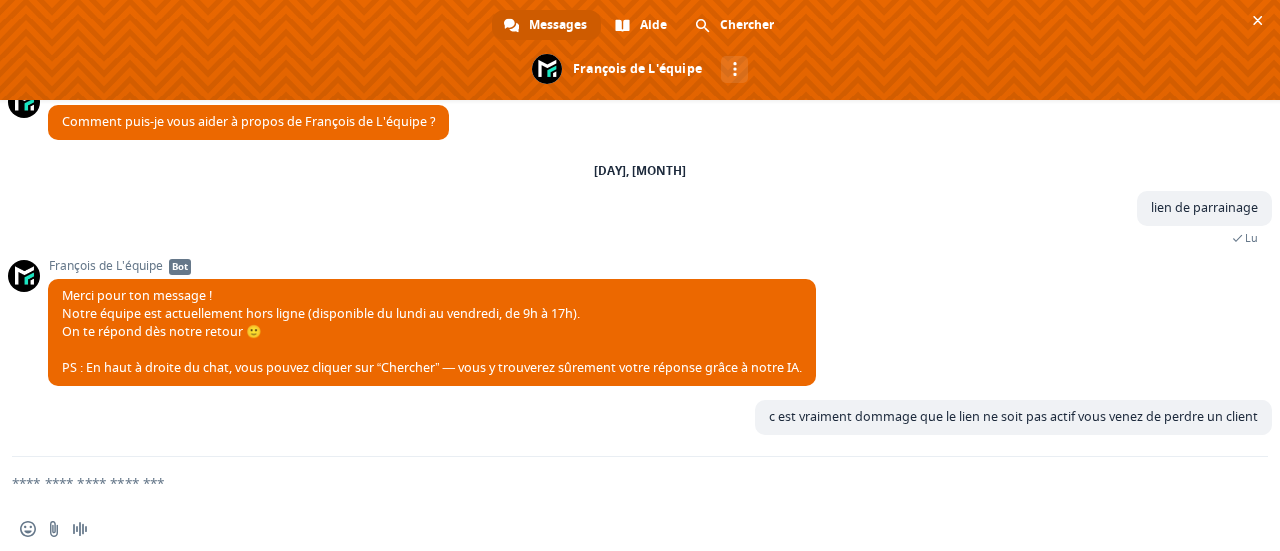 scroll, scrollTop: 180, scrollLeft: 0, axis: vertical 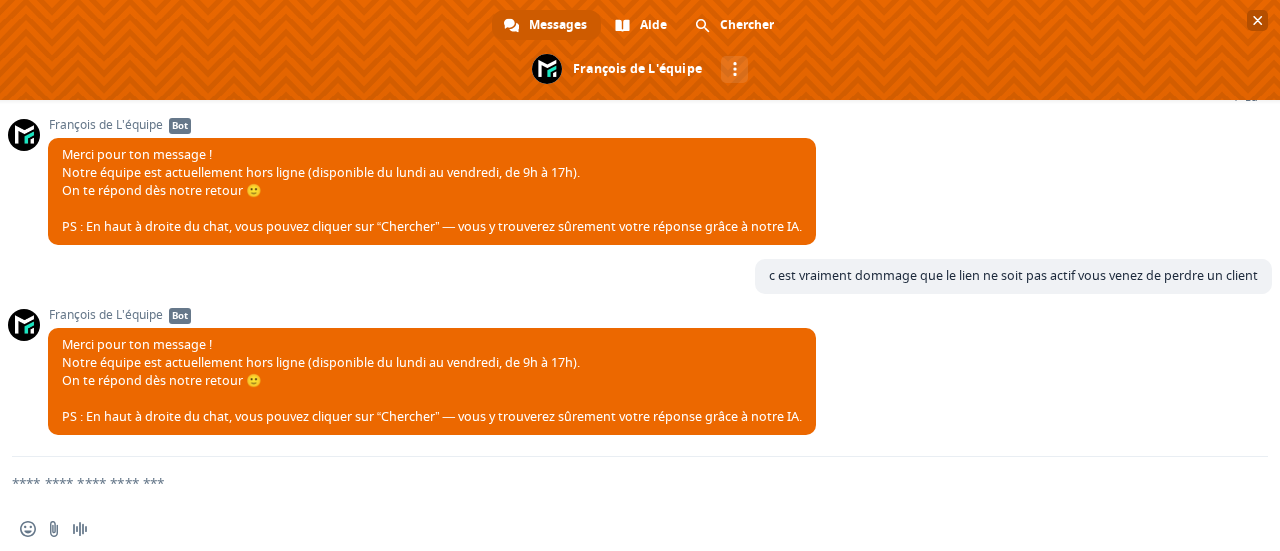 click at bounding box center [1258, 20] 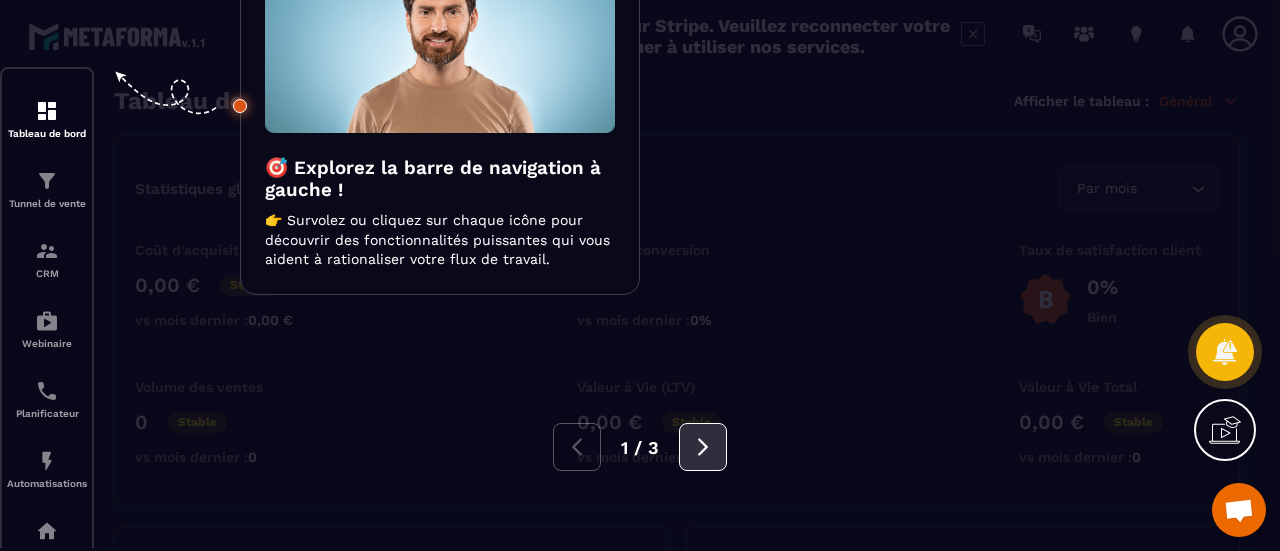 click 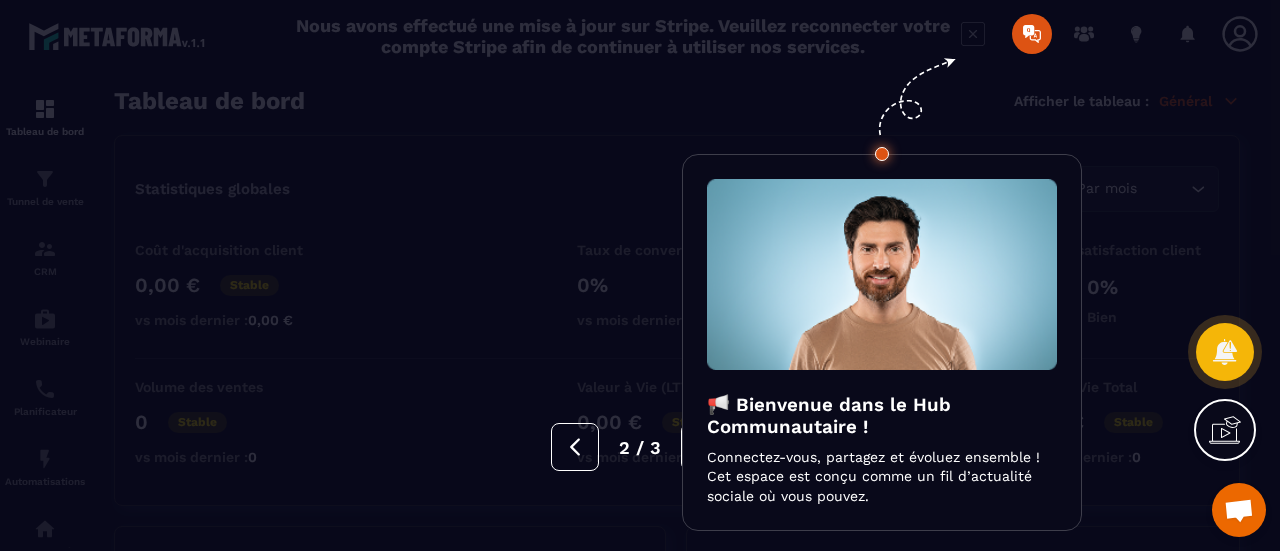 click at bounding box center [705, 447] 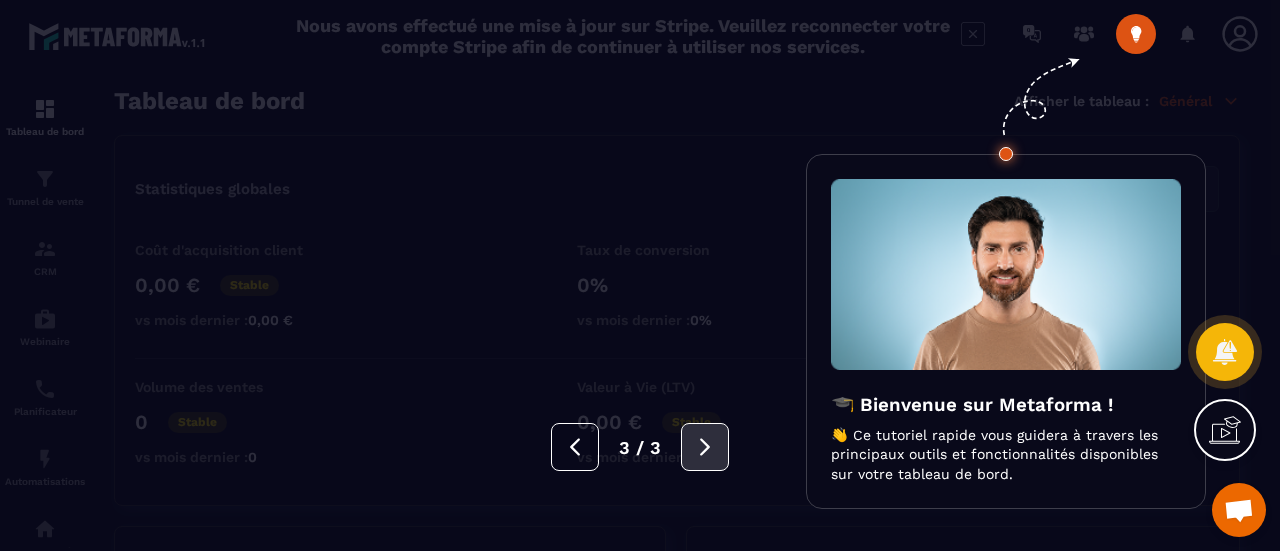 click at bounding box center [705, 447] 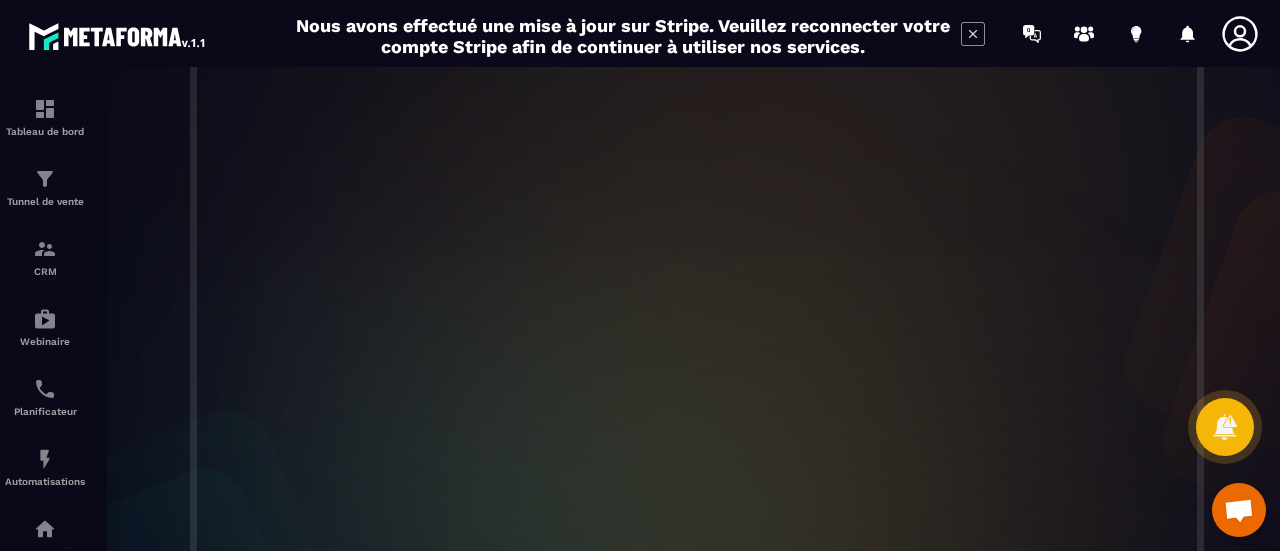 scroll, scrollTop: 732, scrollLeft: 0, axis: vertical 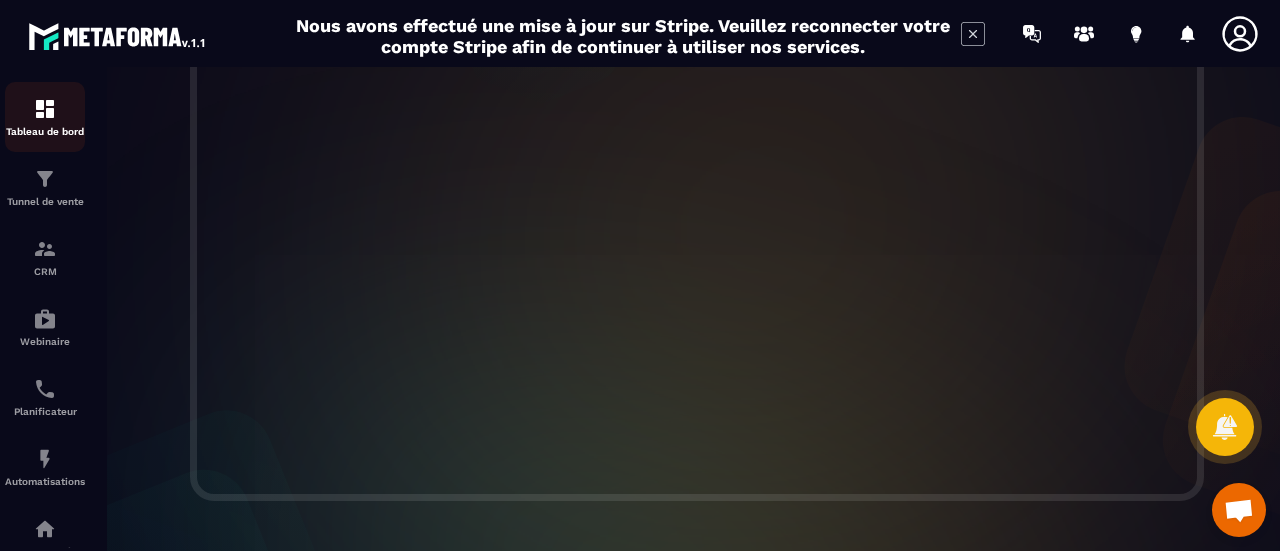 click at bounding box center [45, 109] 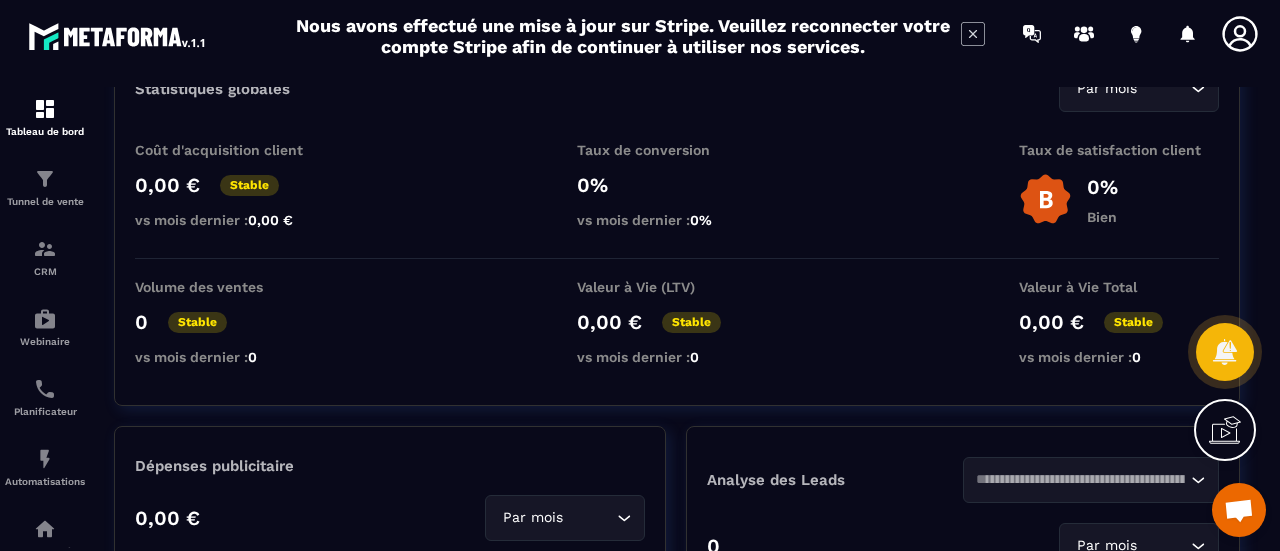 scroll, scrollTop: 0, scrollLeft: 0, axis: both 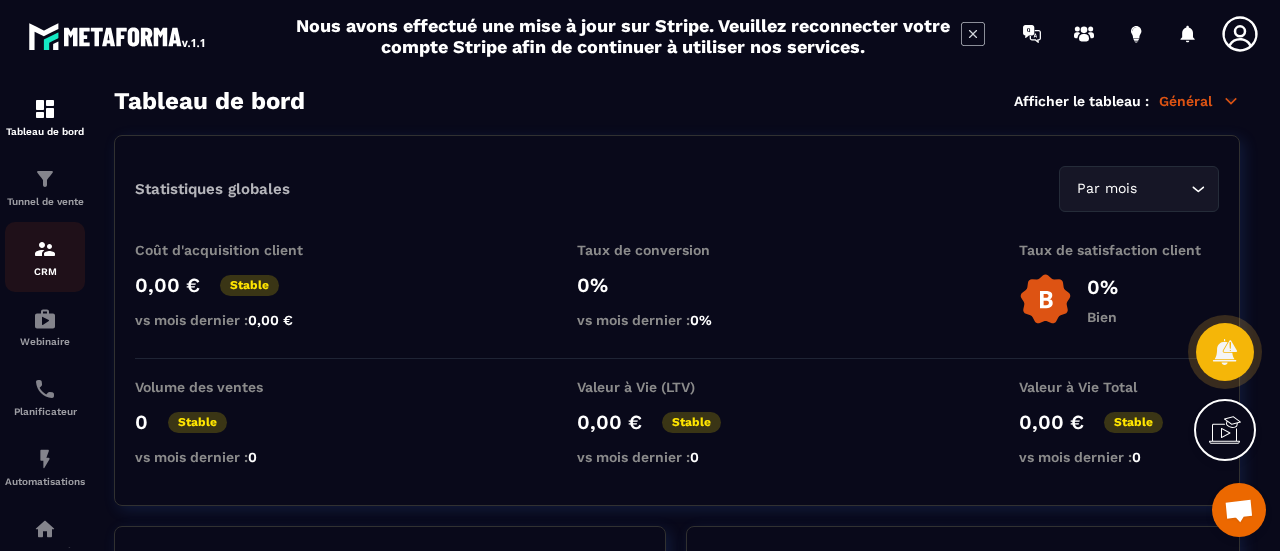 click at bounding box center [45, 249] 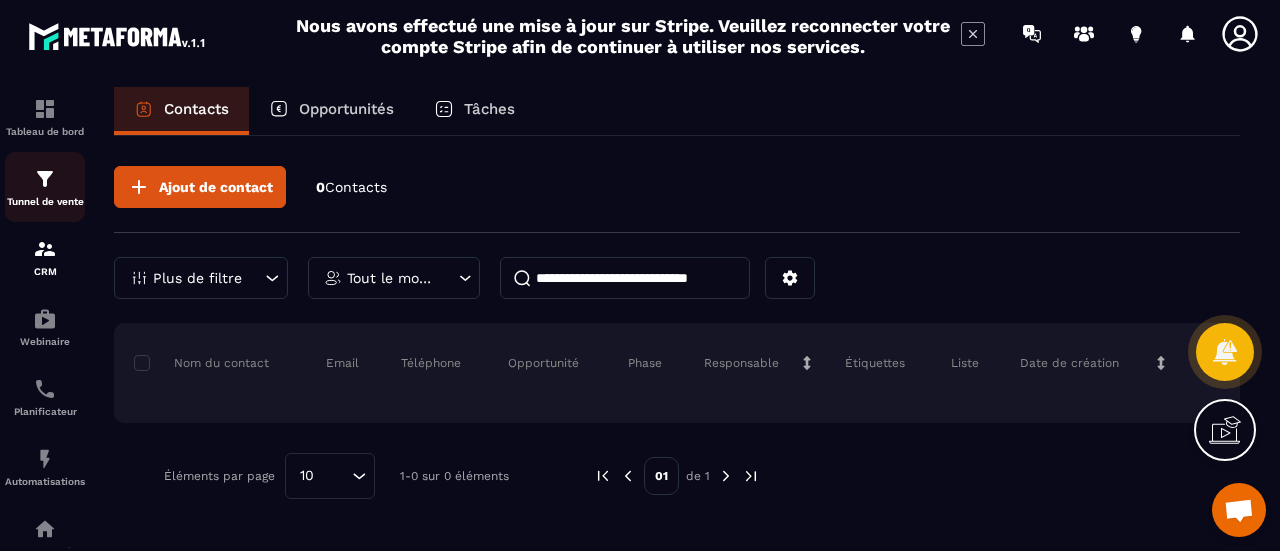 click at bounding box center (45, 179) 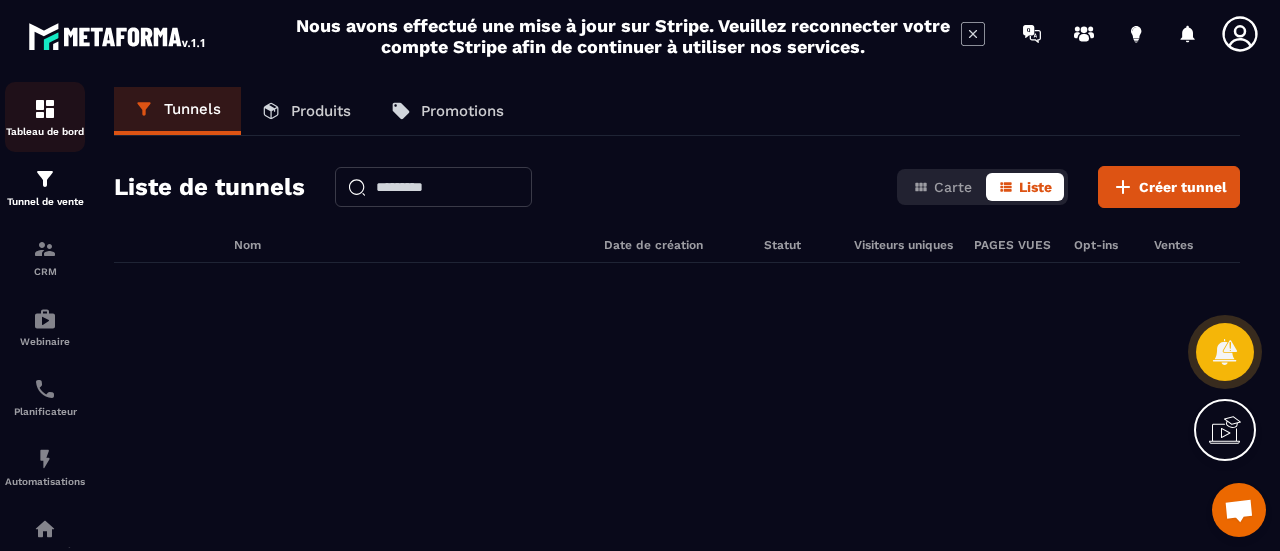 click at bounding box center [45, 109] 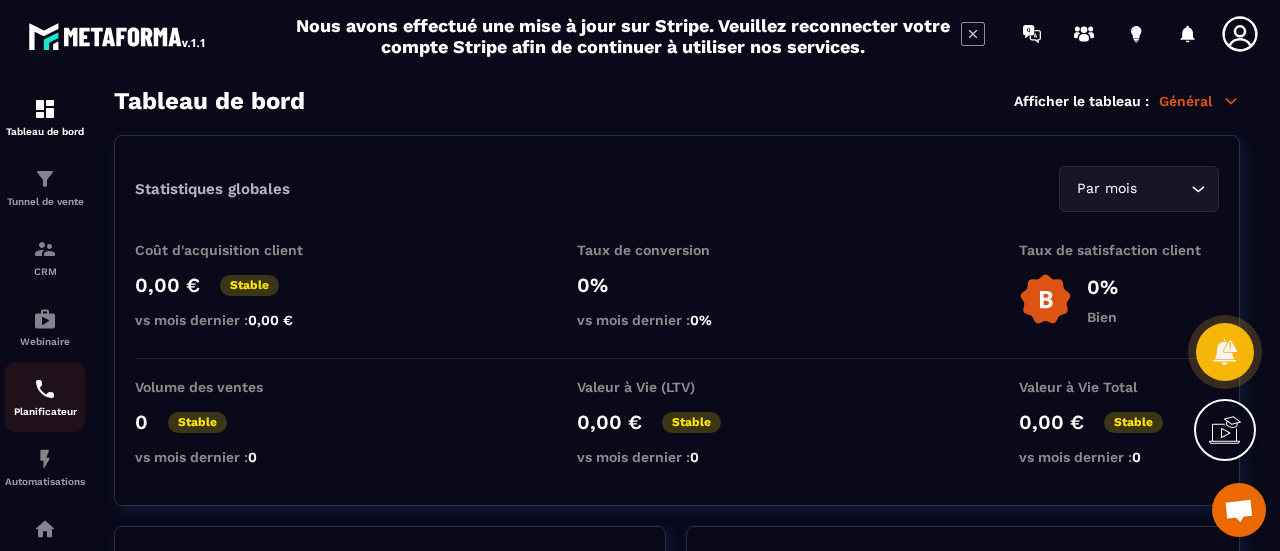 click at bounding box center [45, 389] 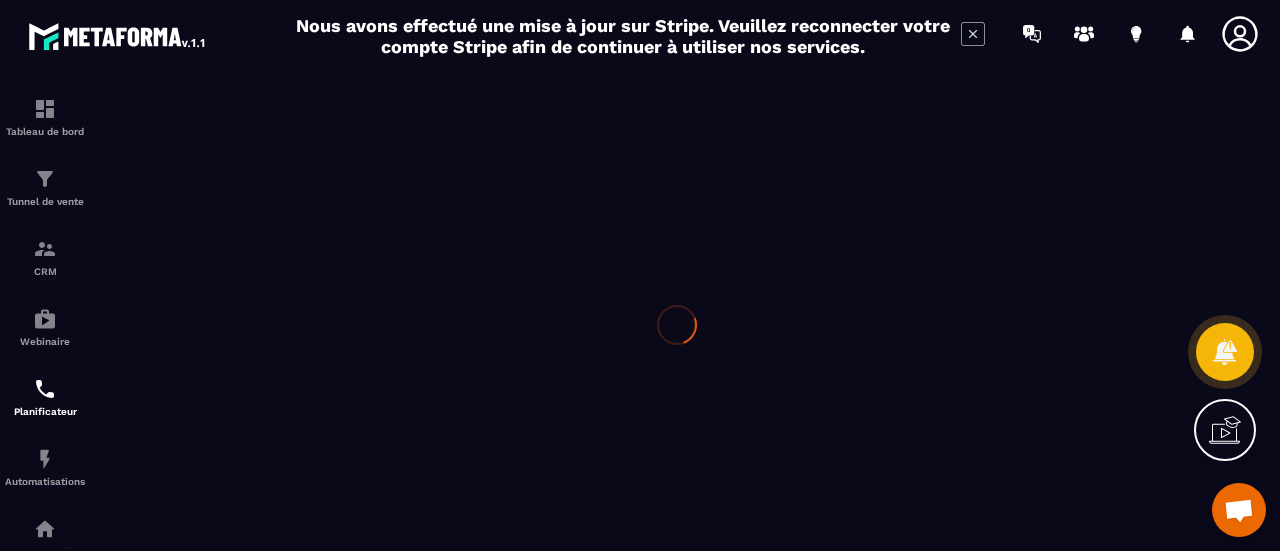 scroll, scrollTop: 0, scrollLeft: 0, axis: both 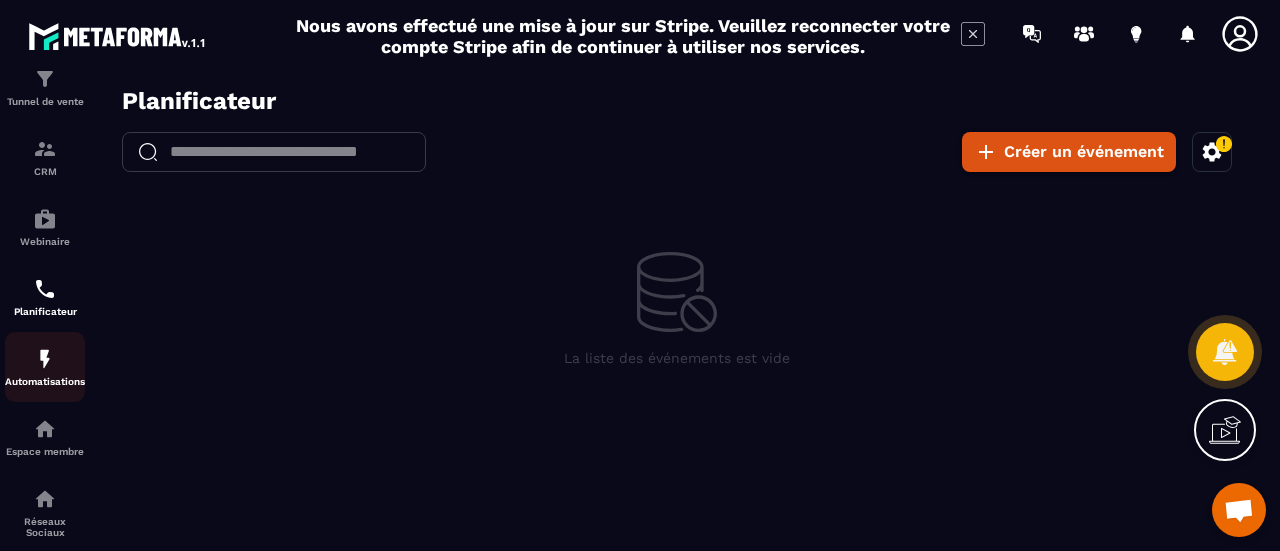click at bounding box center [45, 359] 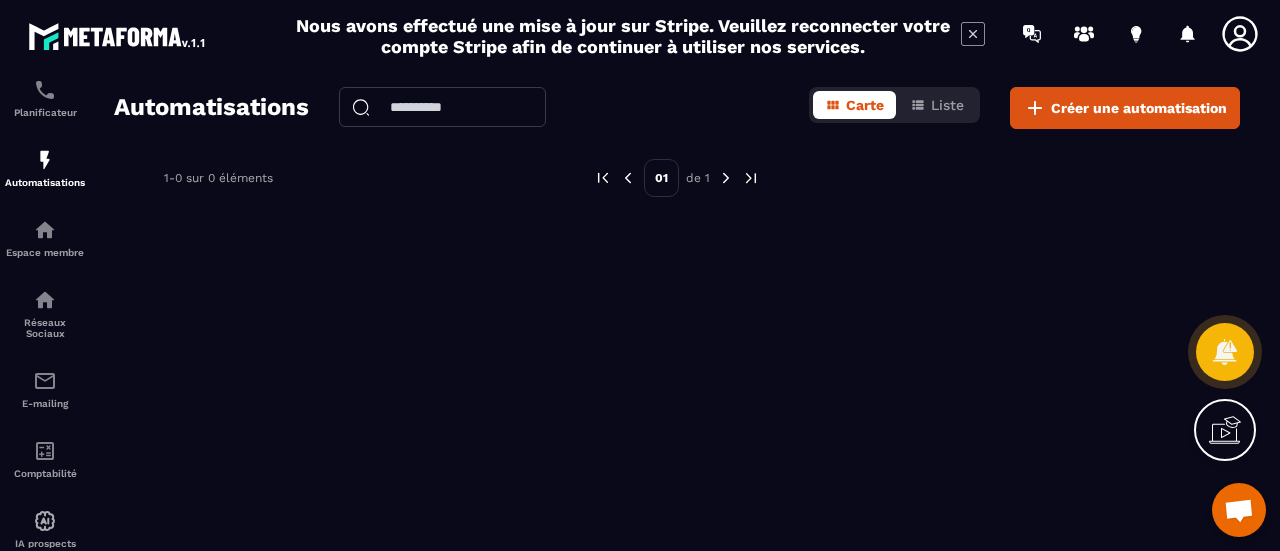 scroll, scrollTop: 300, scrollLeft: 0, axis: vertical 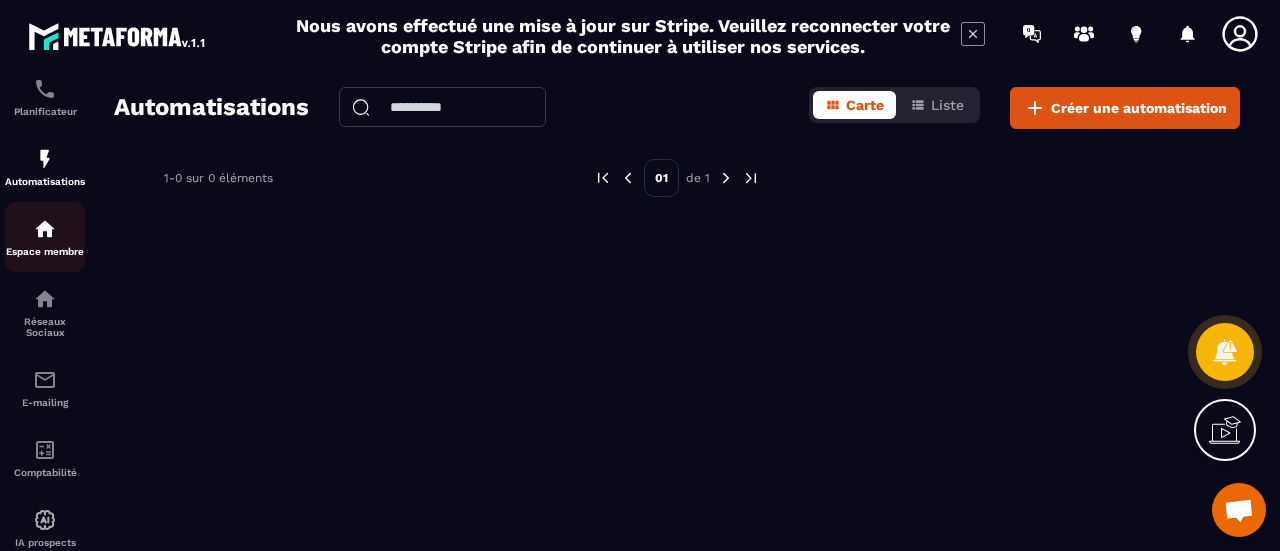 click at bounding box center (45, 229) 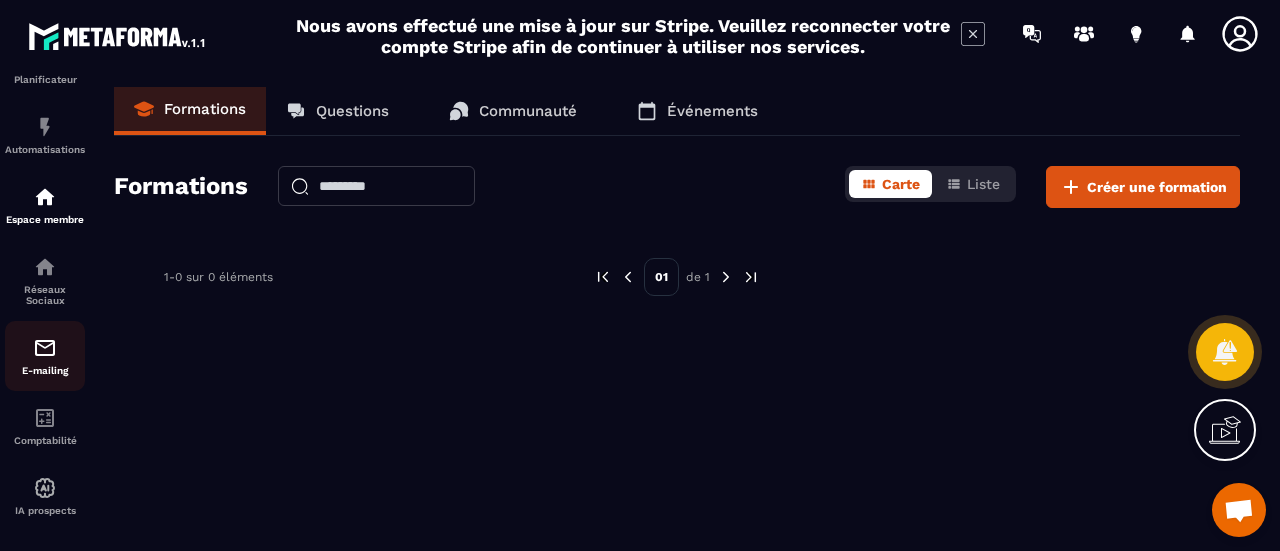 scroll, scrollTop: 356, scrollLeft: 0, axis: vertical 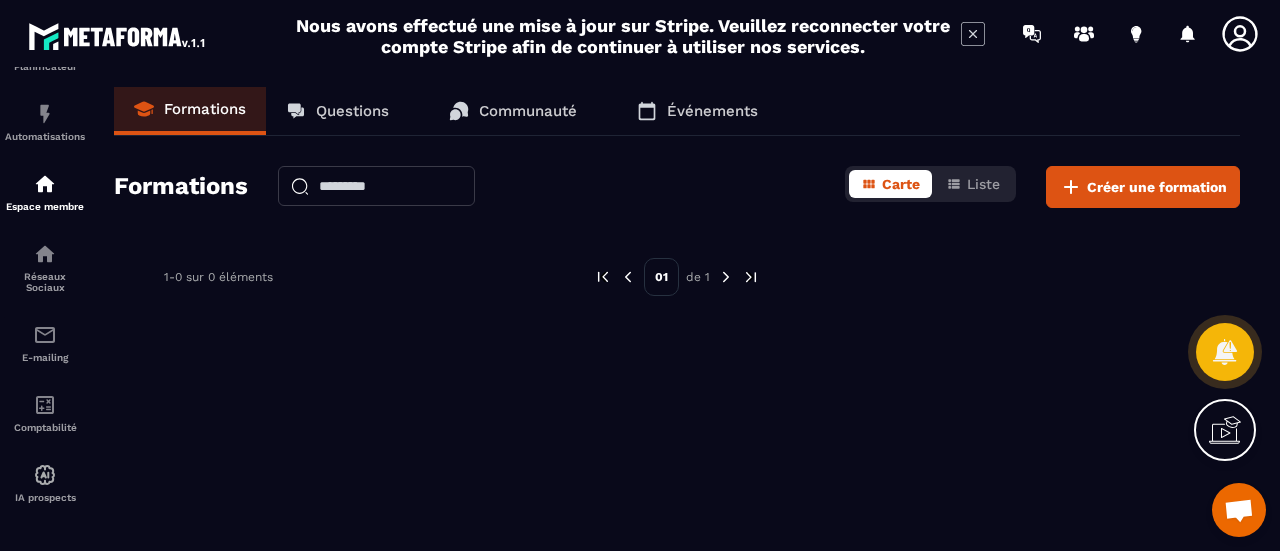 click 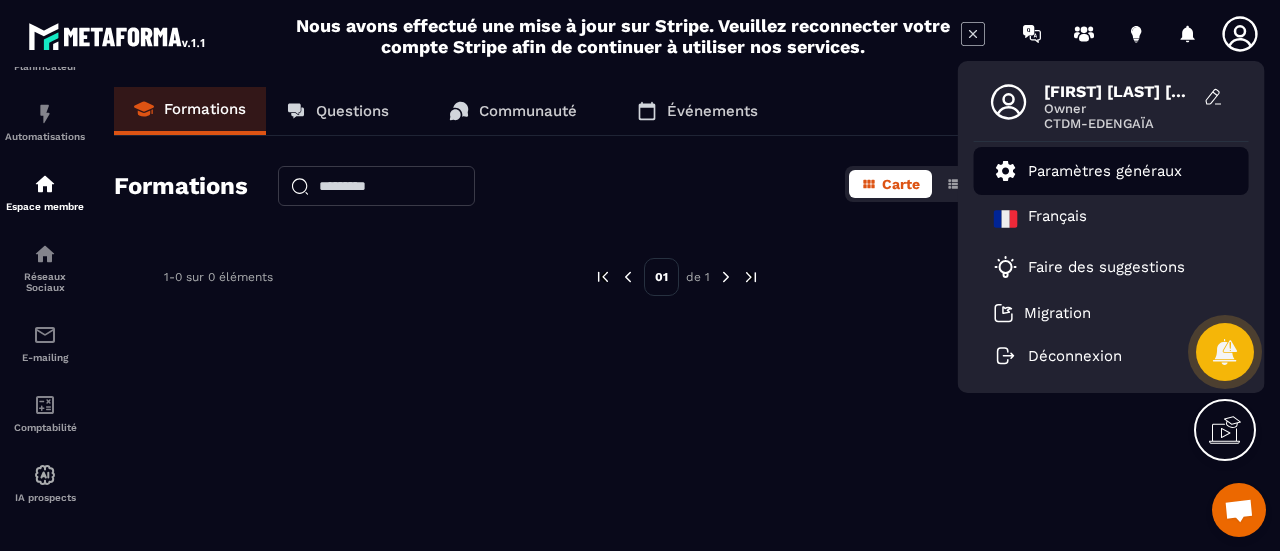 click on "Paramètres généraux" at bounding box center (1105, 171) 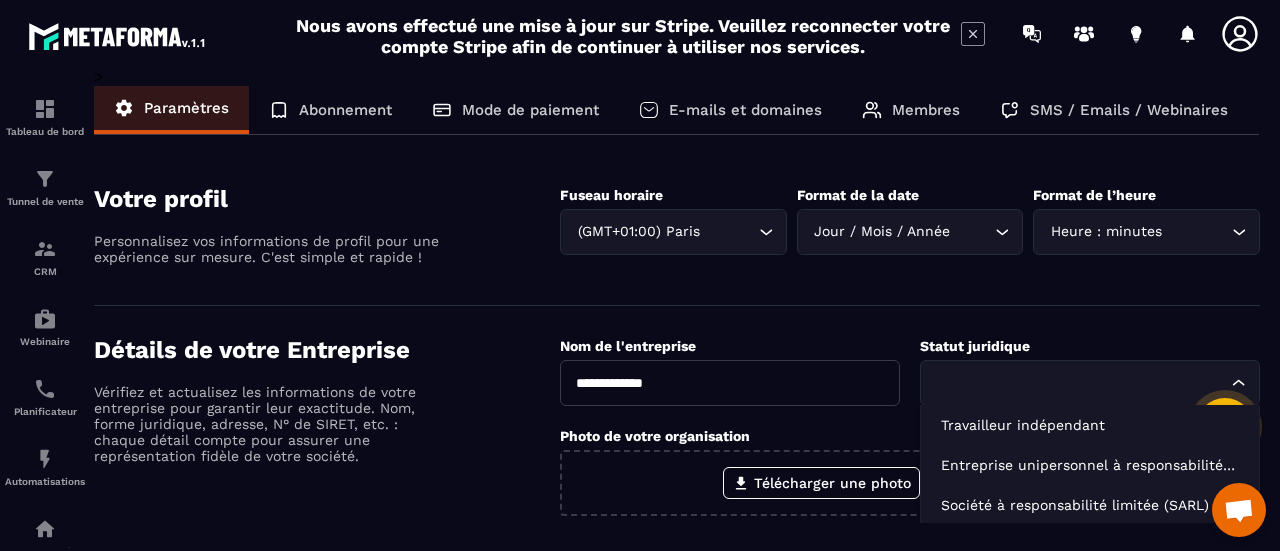 click 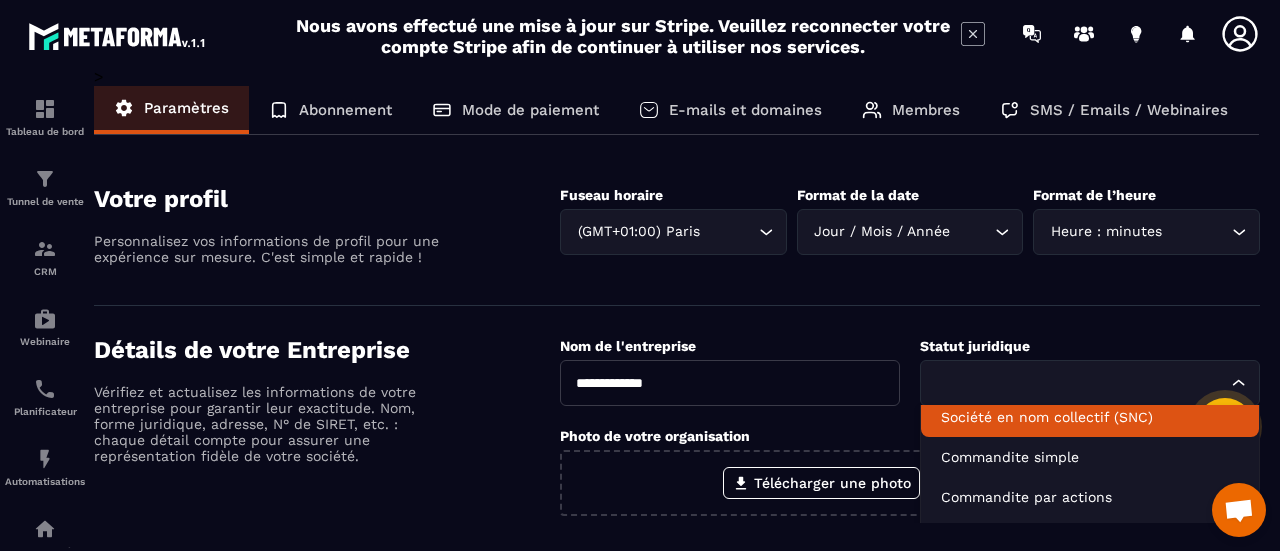 scroll, scrollTop: 170, scrollLeft: 0, axis: vertical 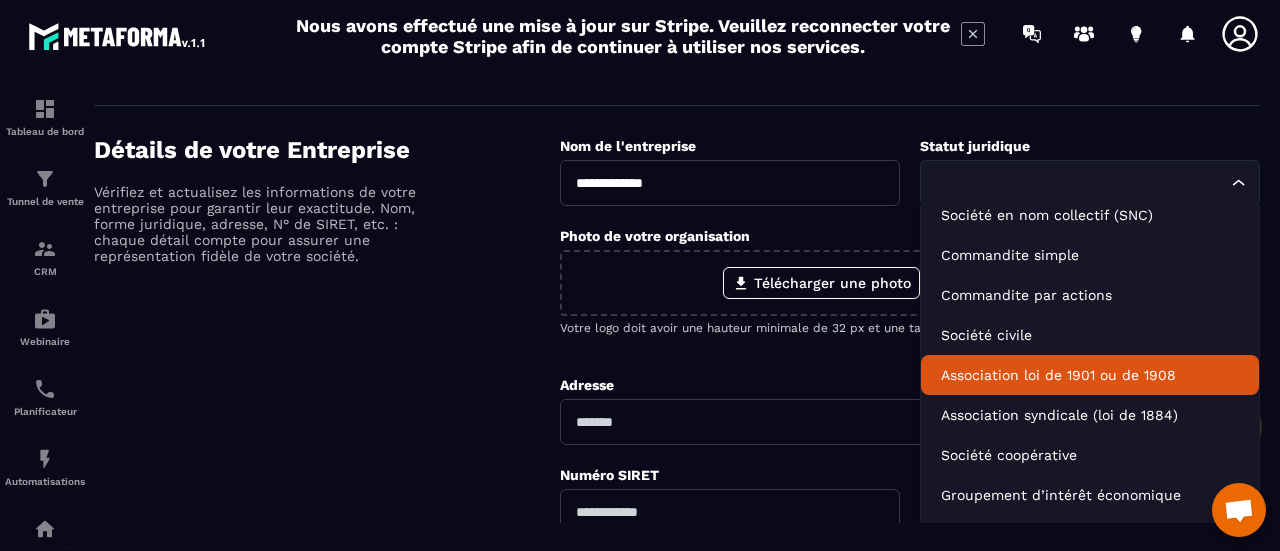 click on "Association loi de 1901 ou de 1908" 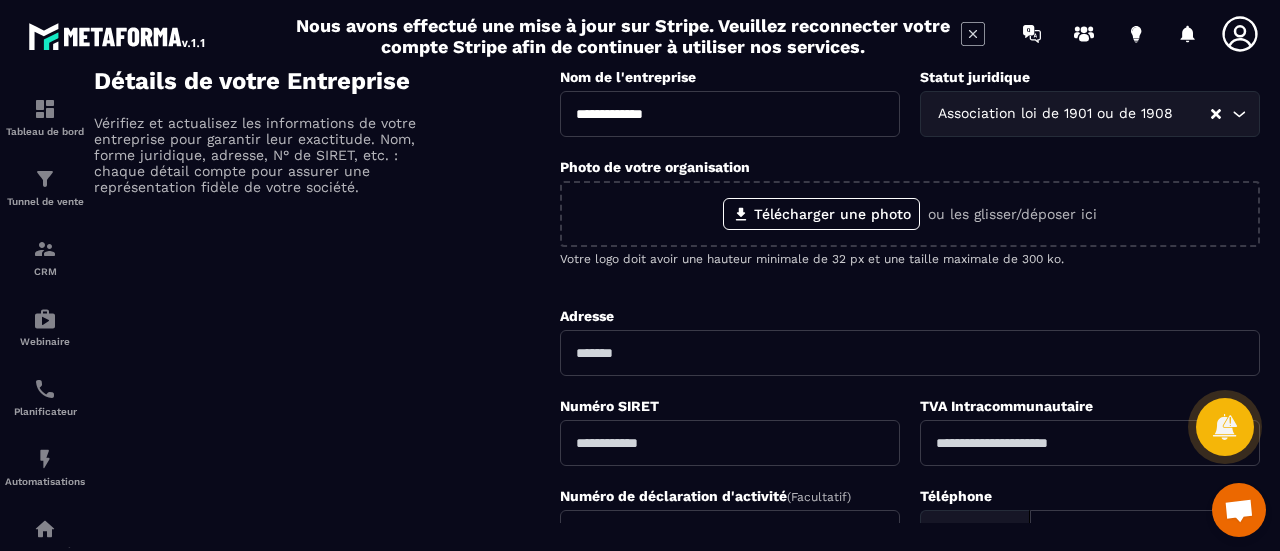 scroll, scrollTop: 300, scrollLeft: 0, axis: vertical 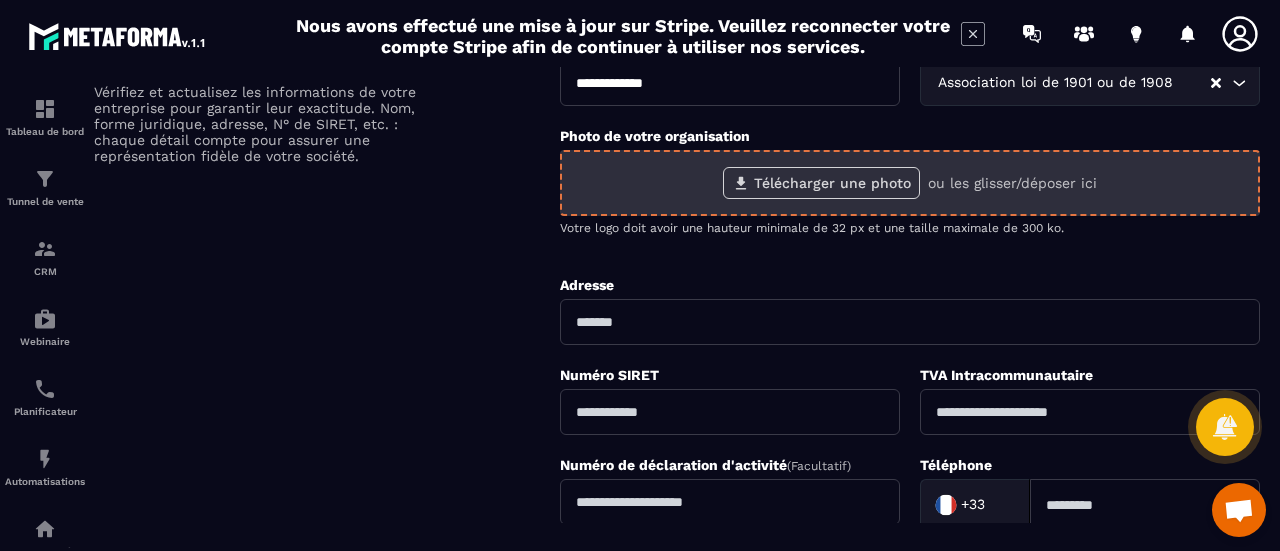 click on "Télécharger une photo" at bounding box center [821, 183] 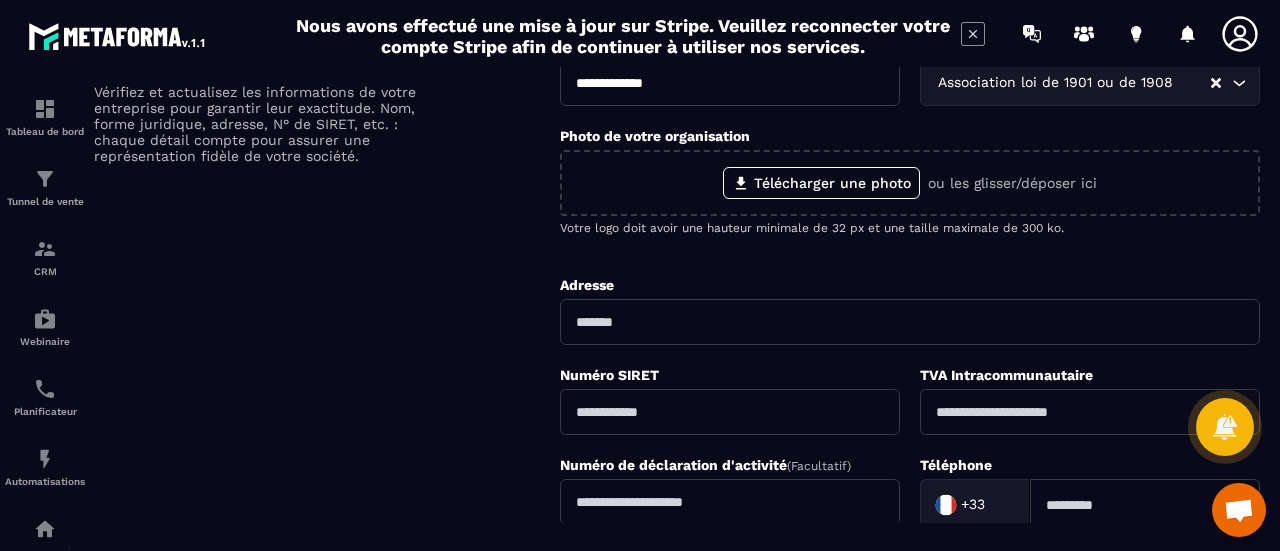 click on "Photo de votre organisation" at bounding box center (910, 135) 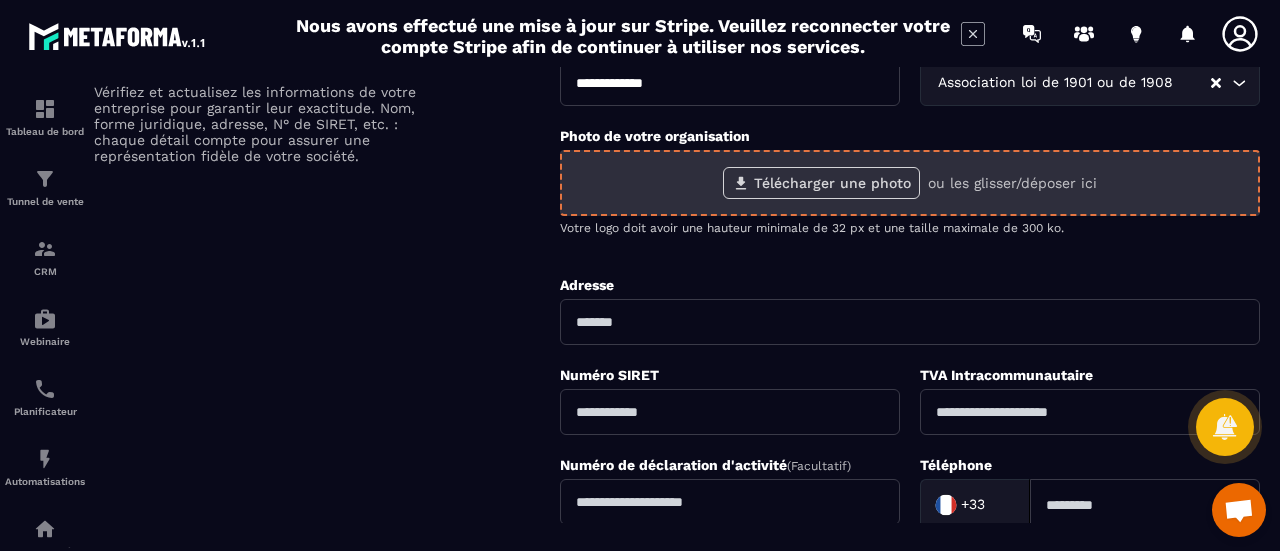 click on "Télécharger une photo" at bounding box center (821, 183) 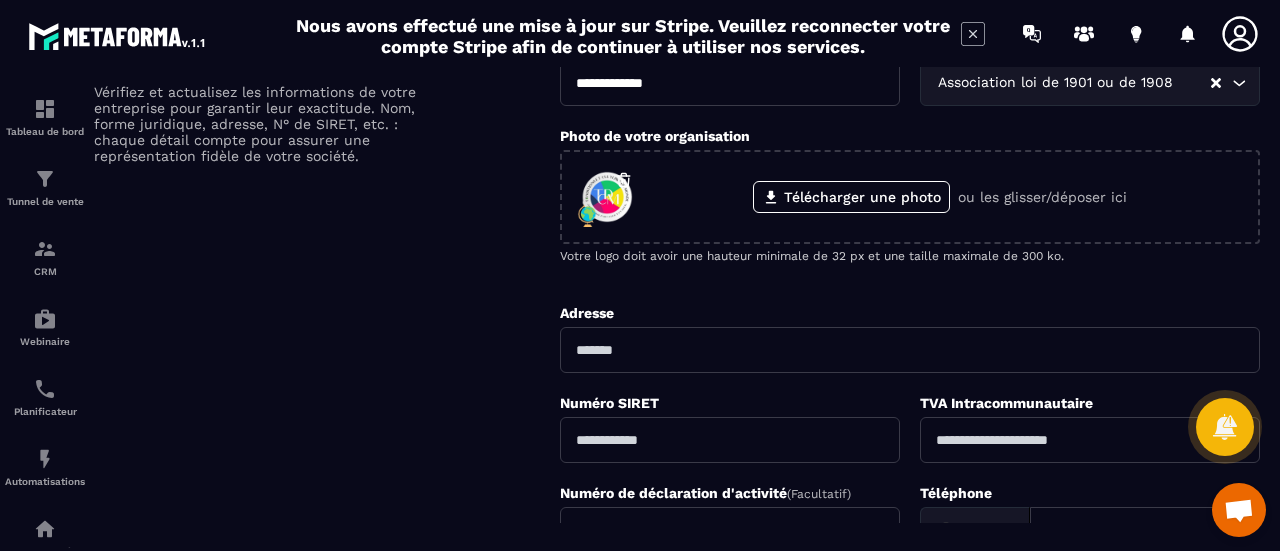 click at bounding box center (910, 350) 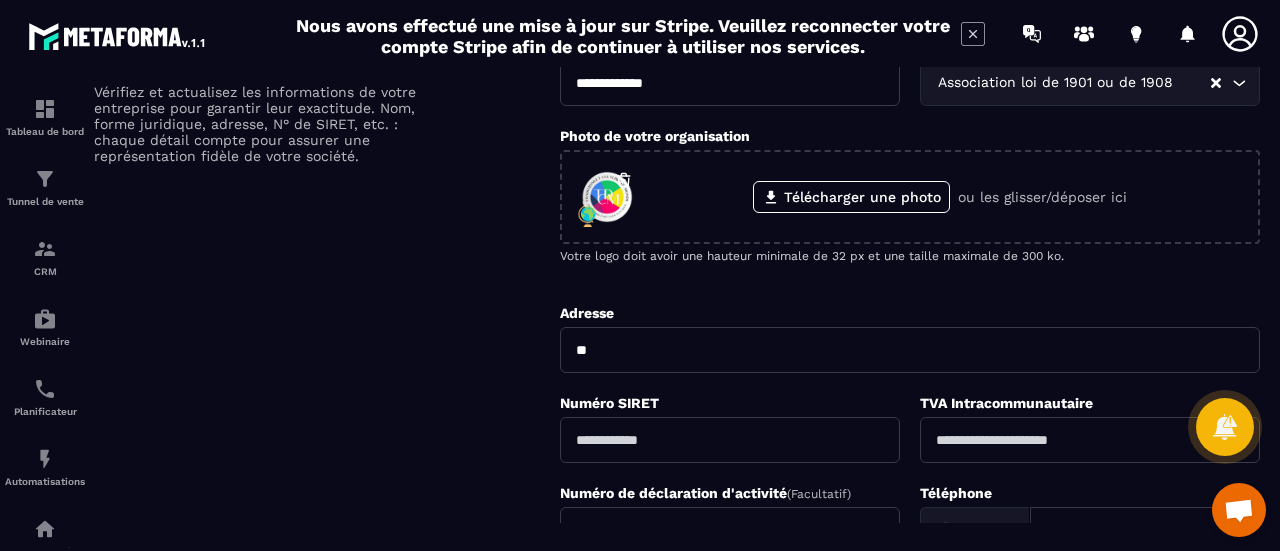 type on "**********" 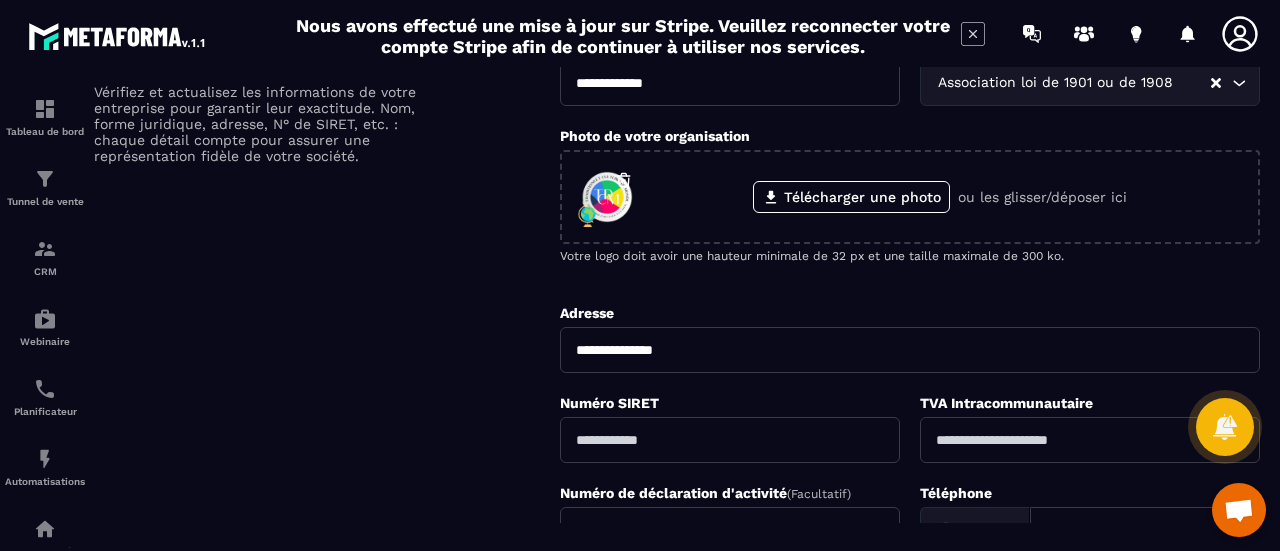type on "*********" 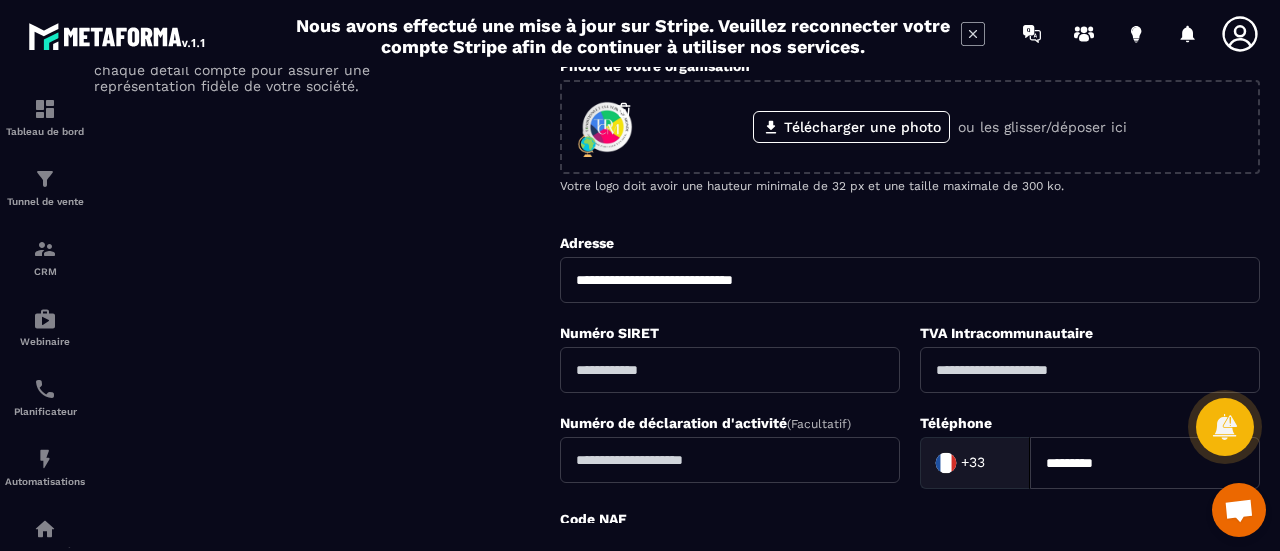 scroll, scrollTop: 400, scrollLeft: 0, axis: vertical 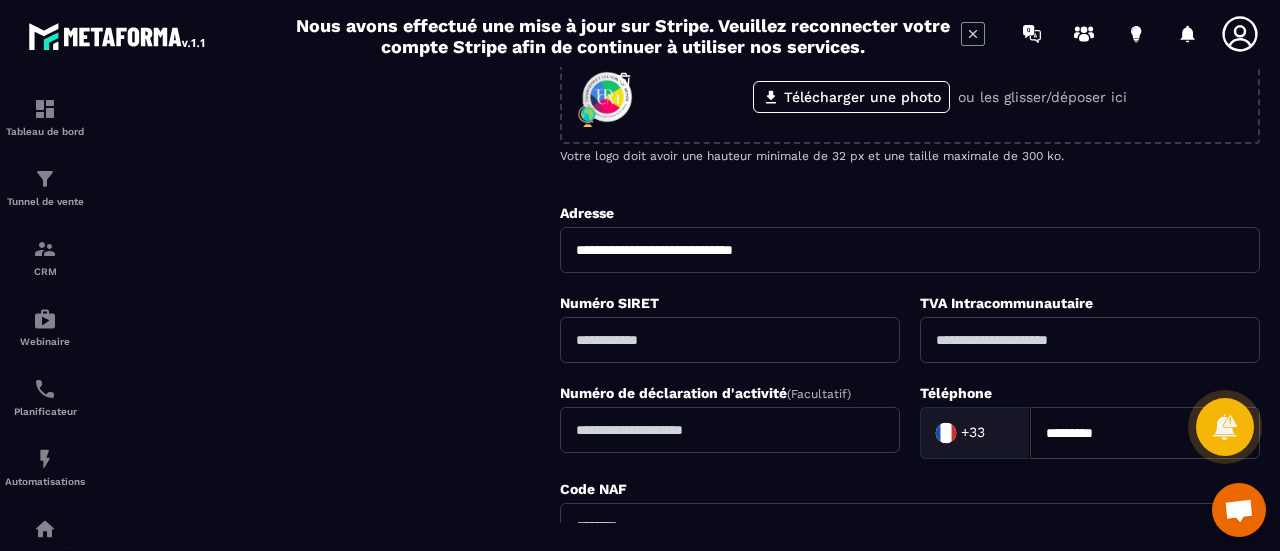 type on "**********" 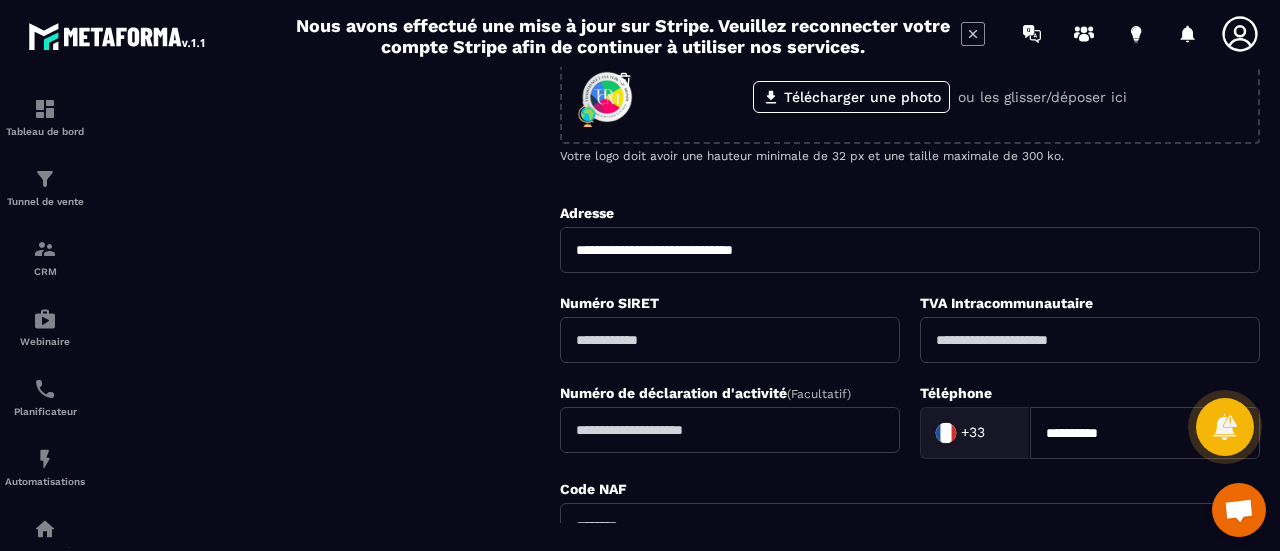 type on "*********" 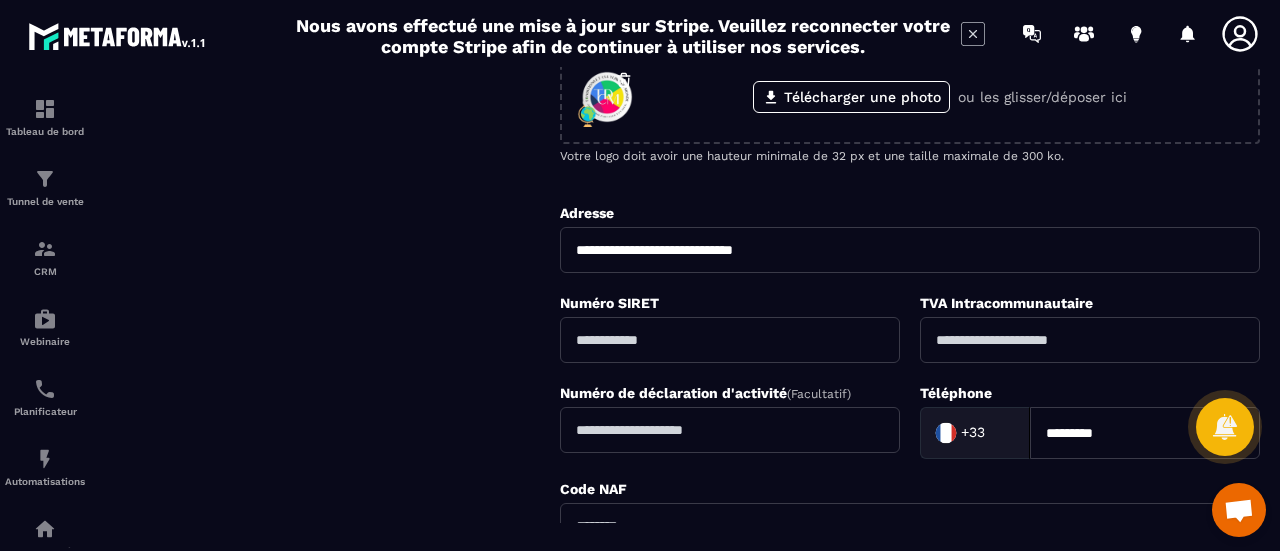click at bounding box center (730, 340) 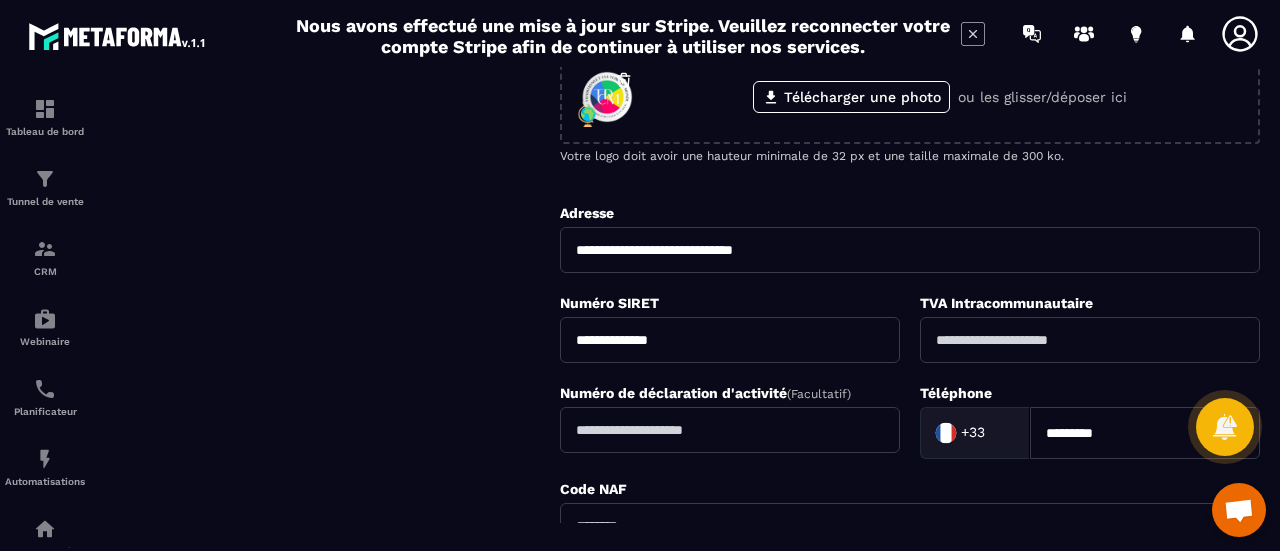 type on "**********" 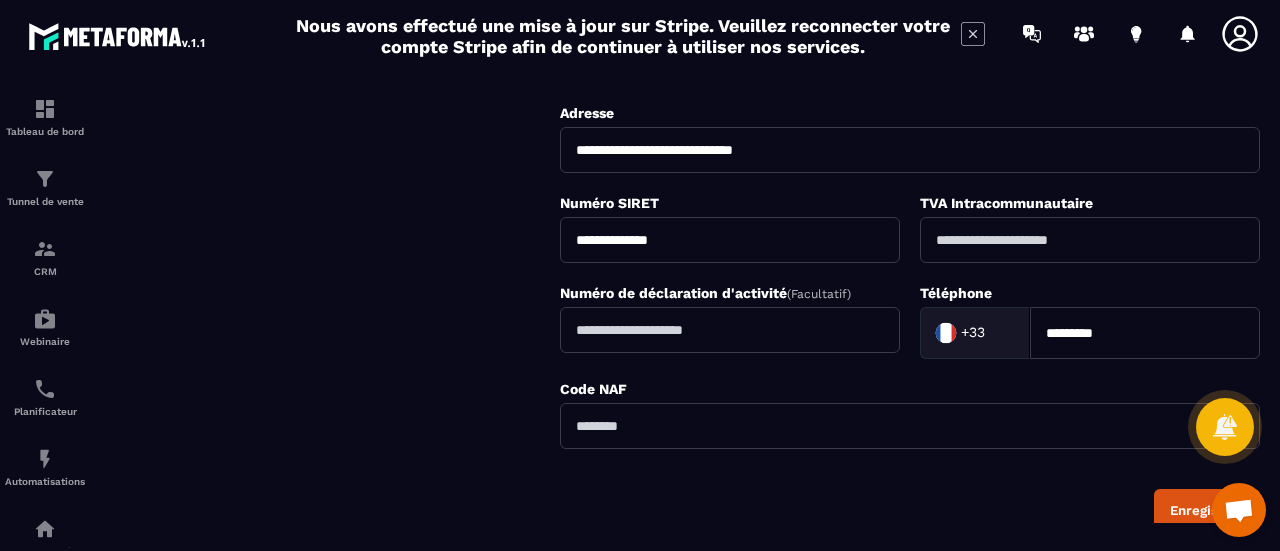 scroll, scrollTop: 600, scrollLeft: 0, axis: vertical 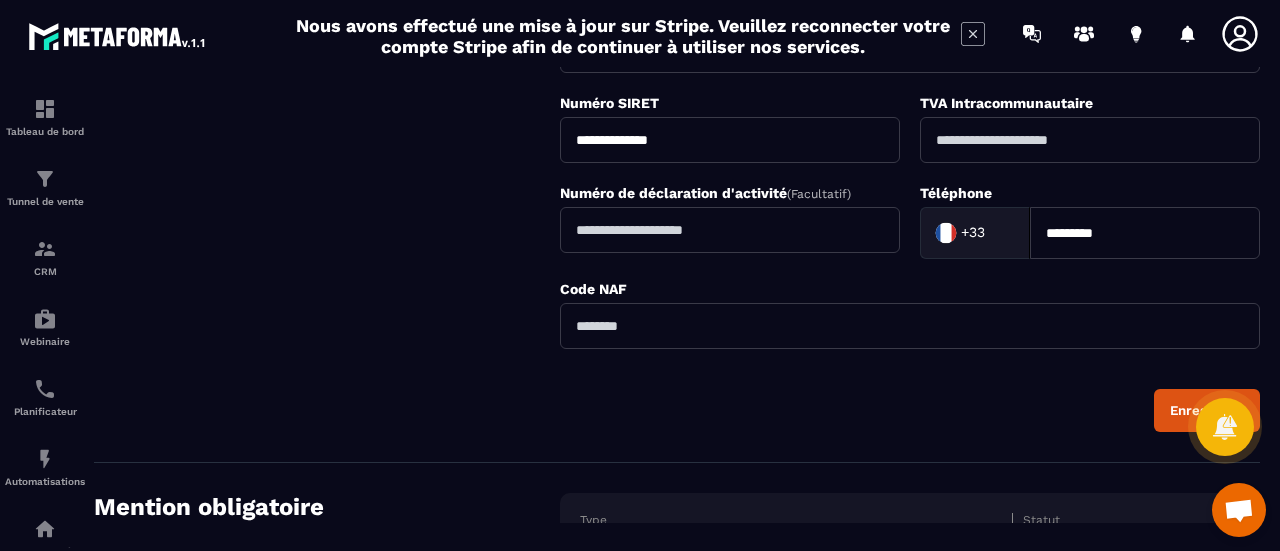 click at bounding box center [910, 326] 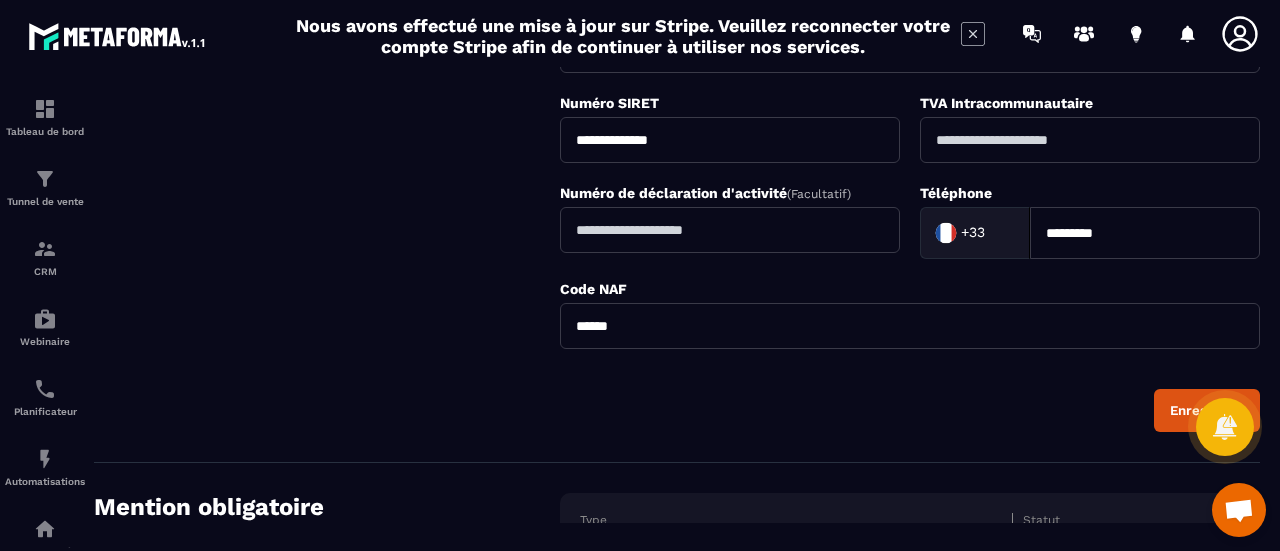 type on "******" 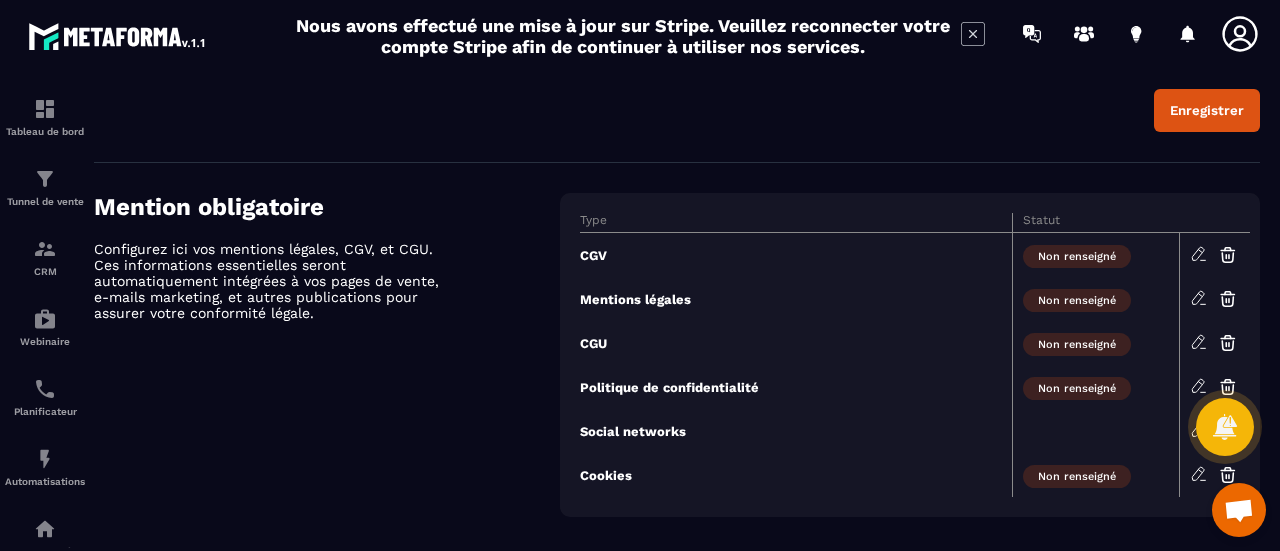 scroll, scrollTop: 918, scrollLeft: 0, axis: vertical 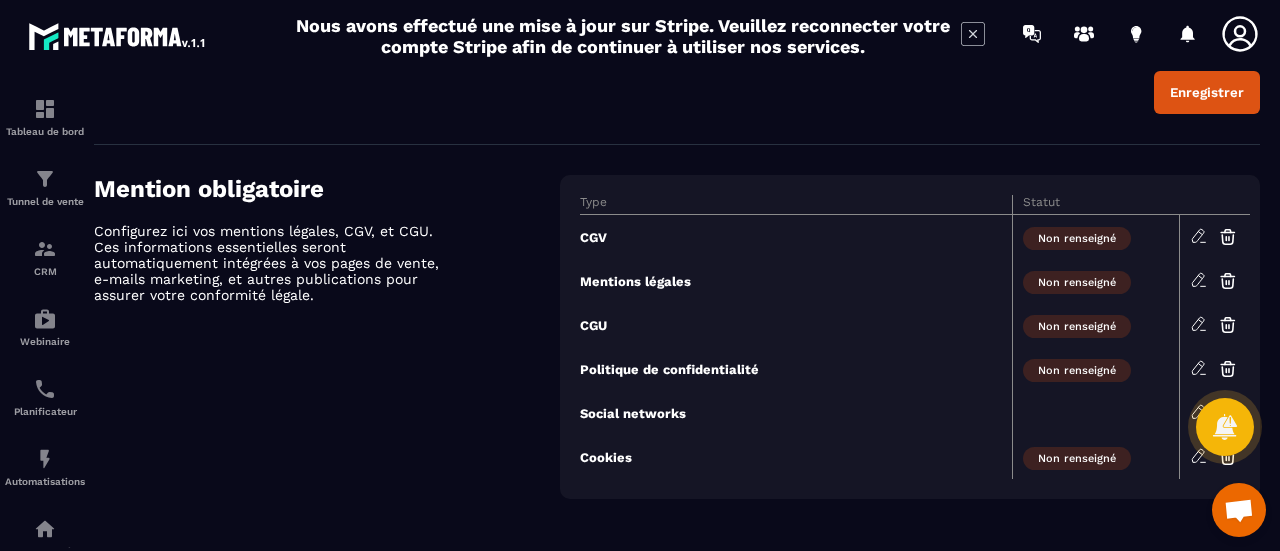 click on "Enregistrer" at bounding box center [1207, 92] 